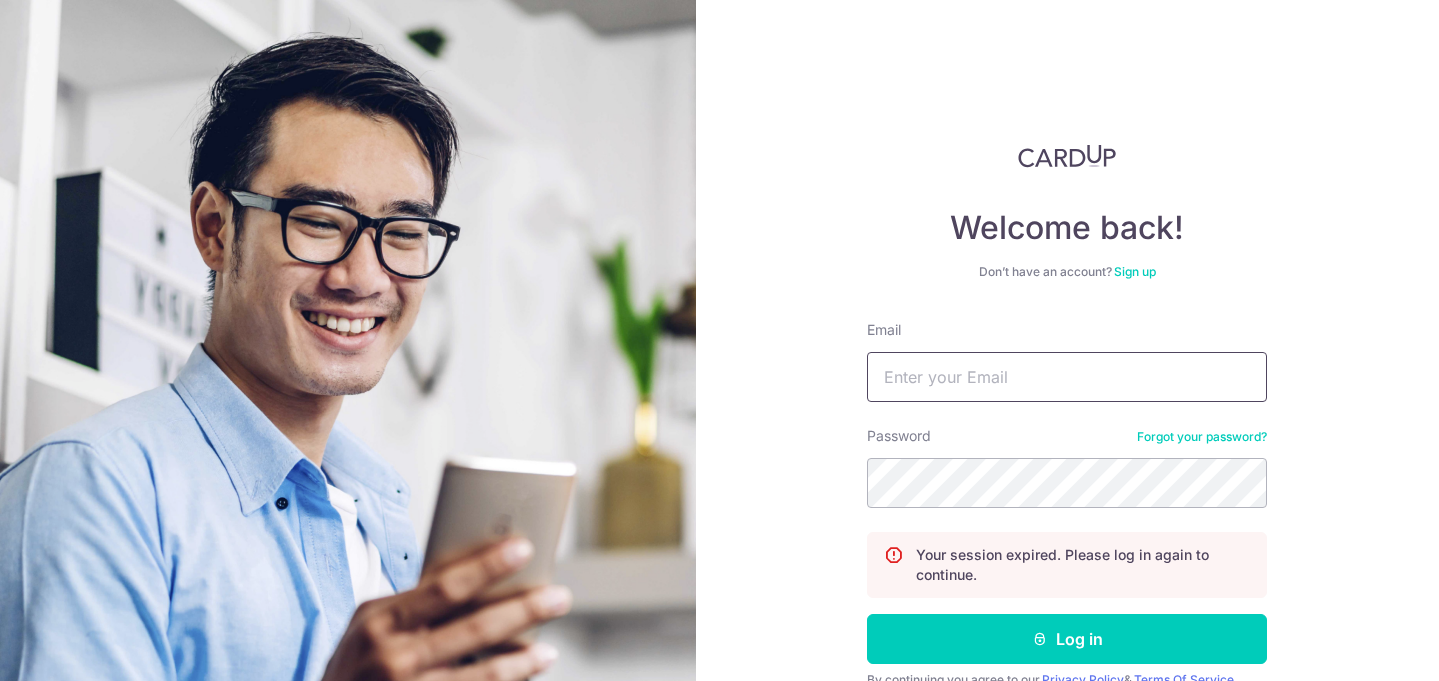 scroll, scrollTop: 0, scrollLeft: 0, axis: both 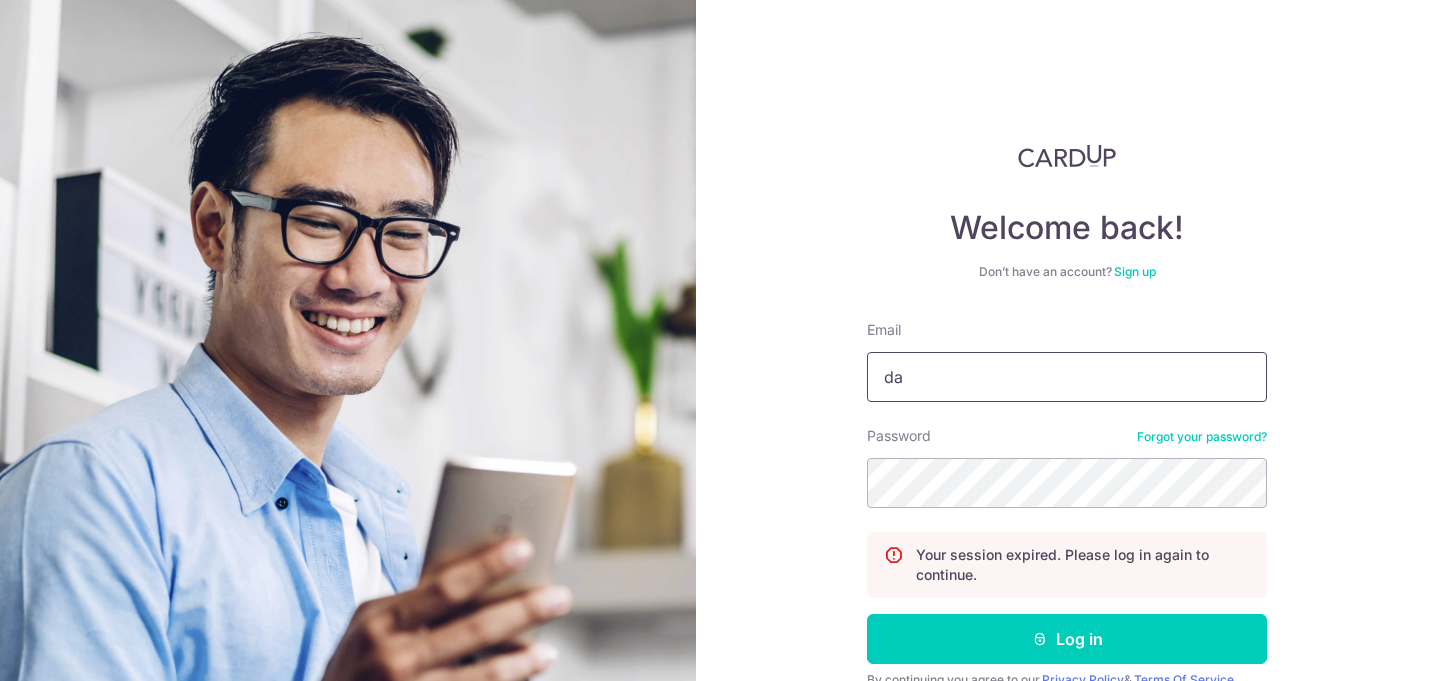 type on "darryl.low@finexis.com.sg" 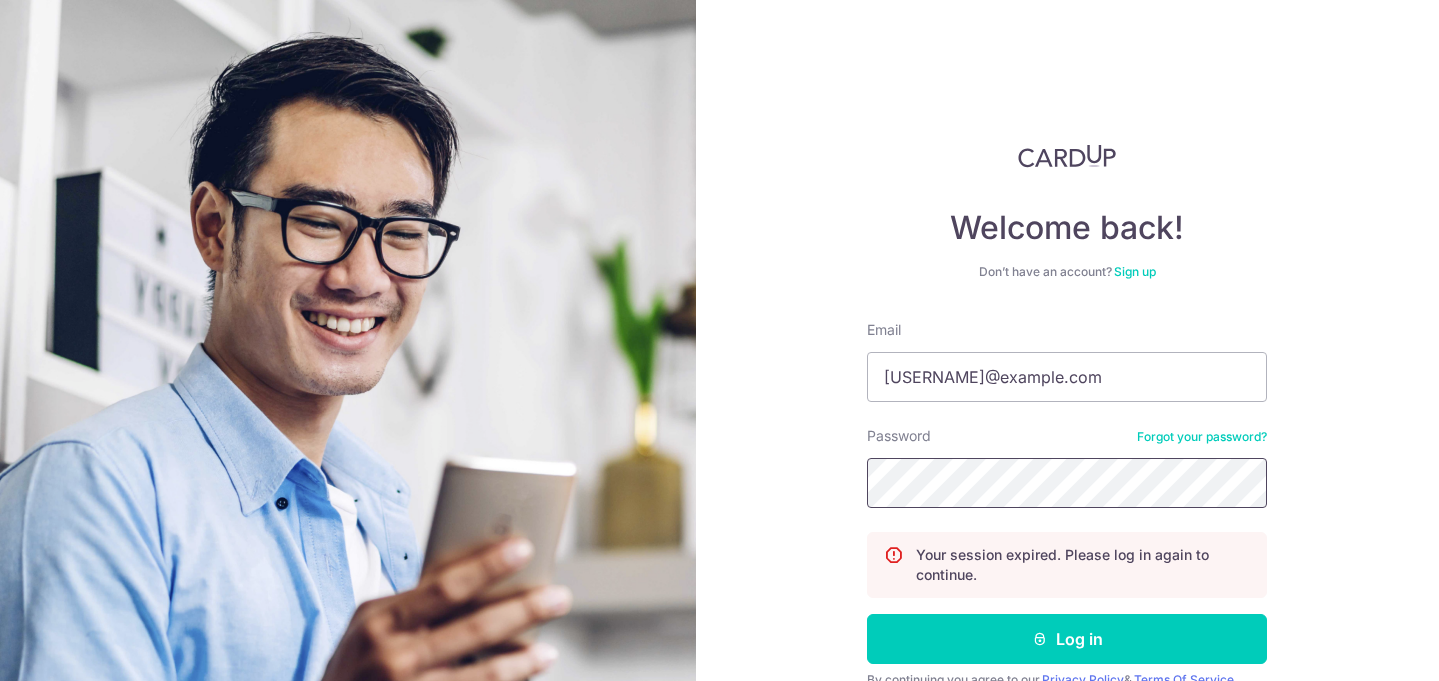 click on "Log in" at bounding box center [1067, 639] 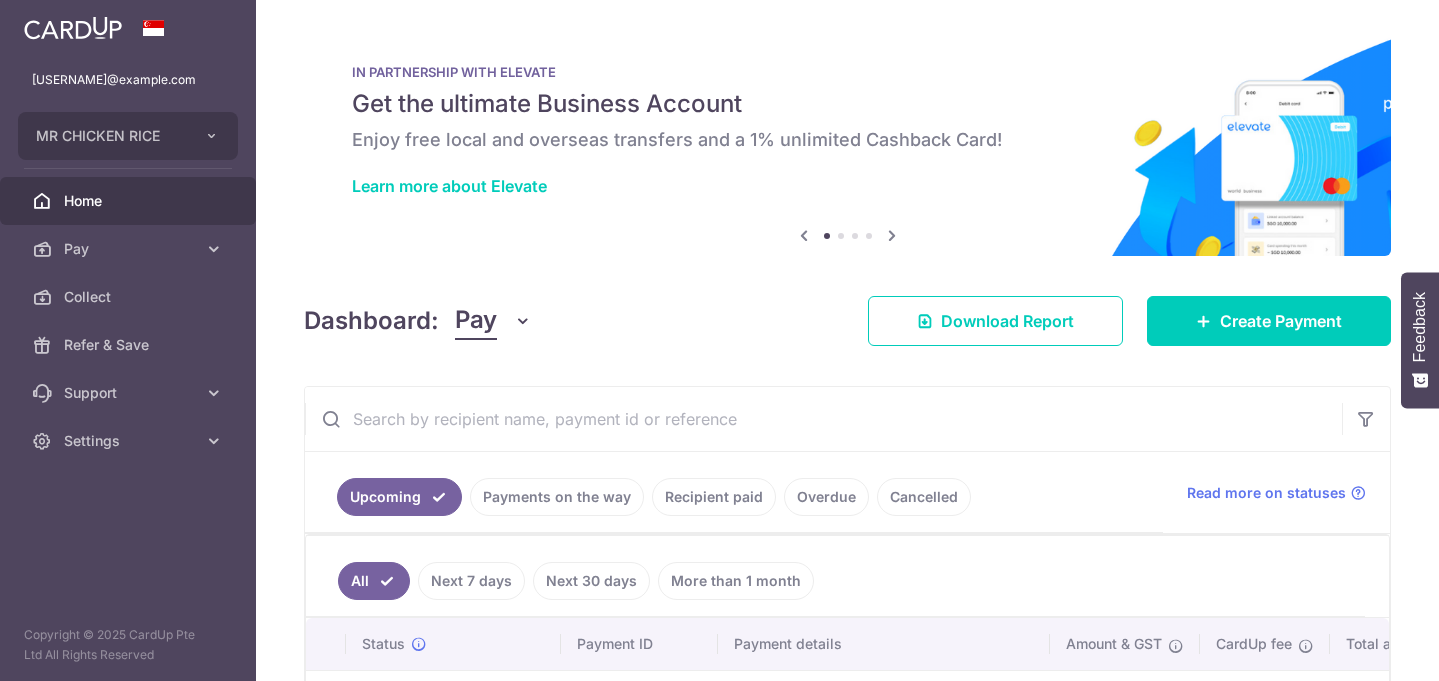 scroll, scrollTop: 0, scrollLeft: 0, axis: both 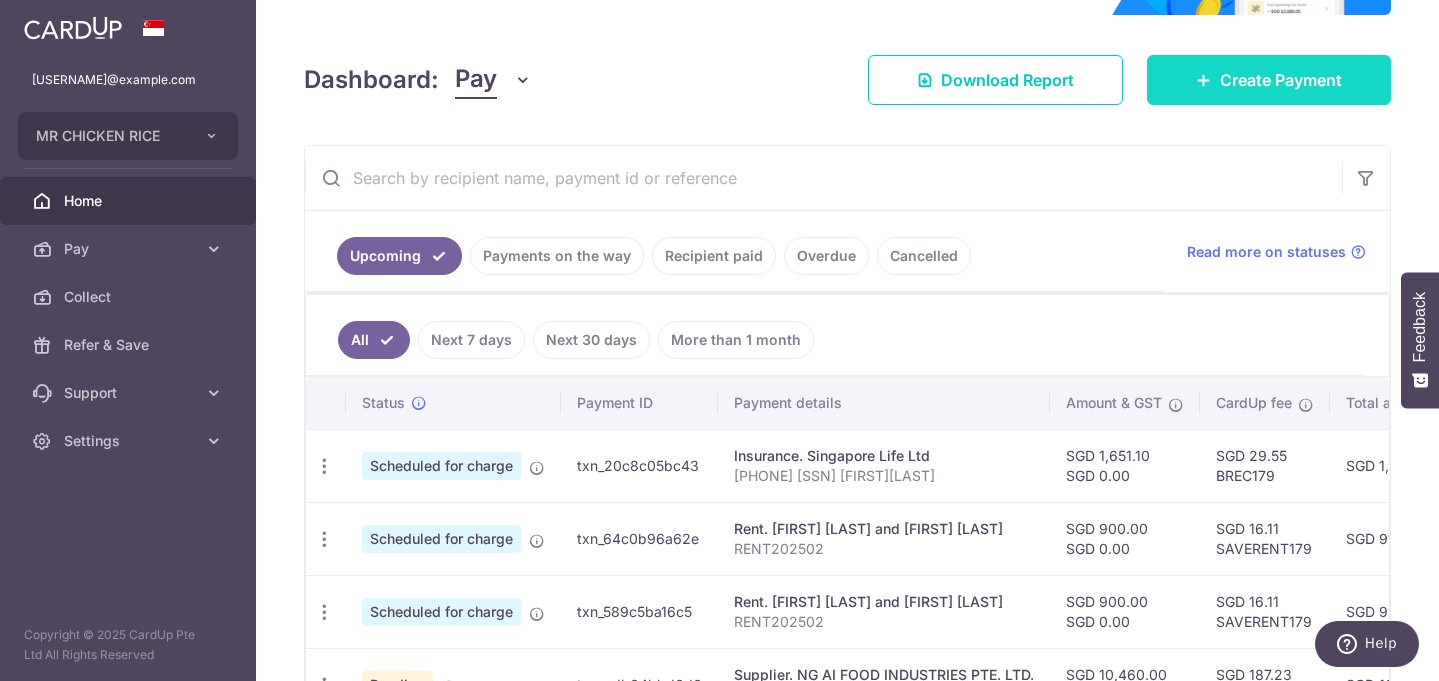 click on "Create Payment" at bounding box center (1269, 80) 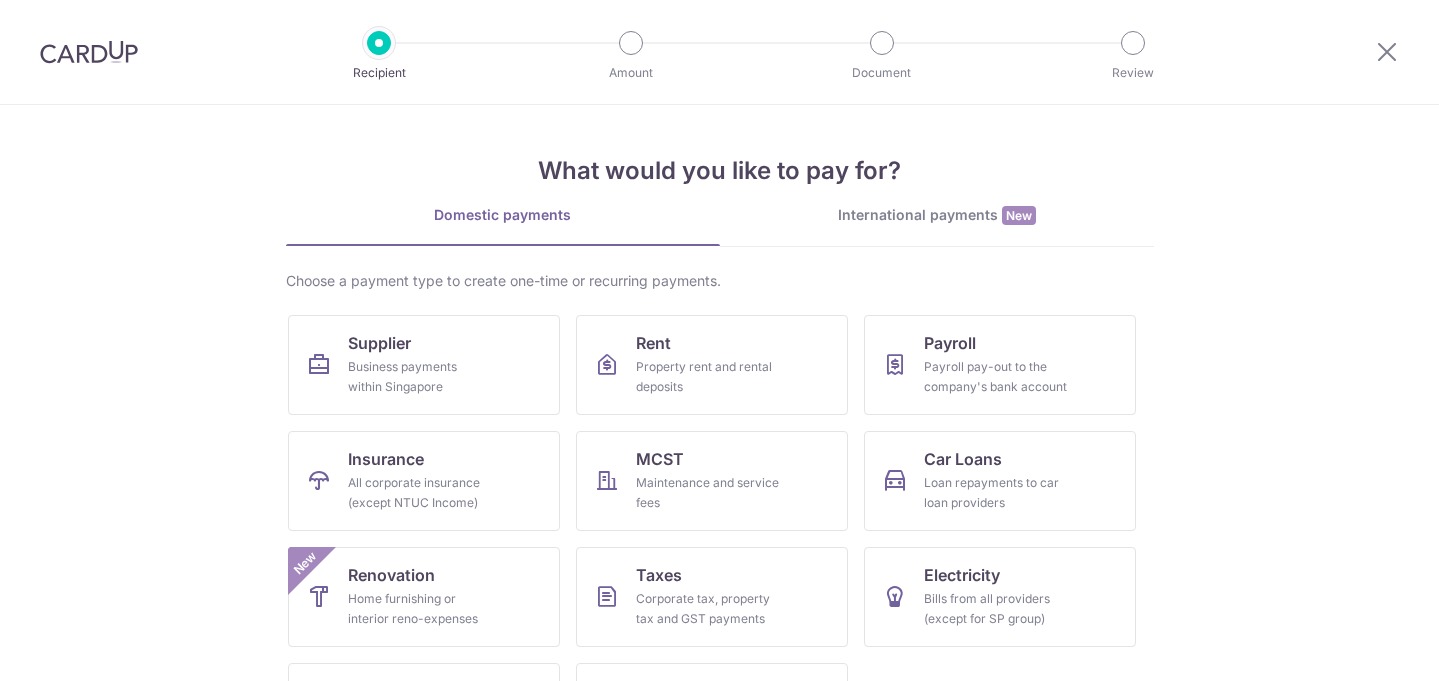 scroll, scrollTop: 0, scrollLeft: 0, axis: both 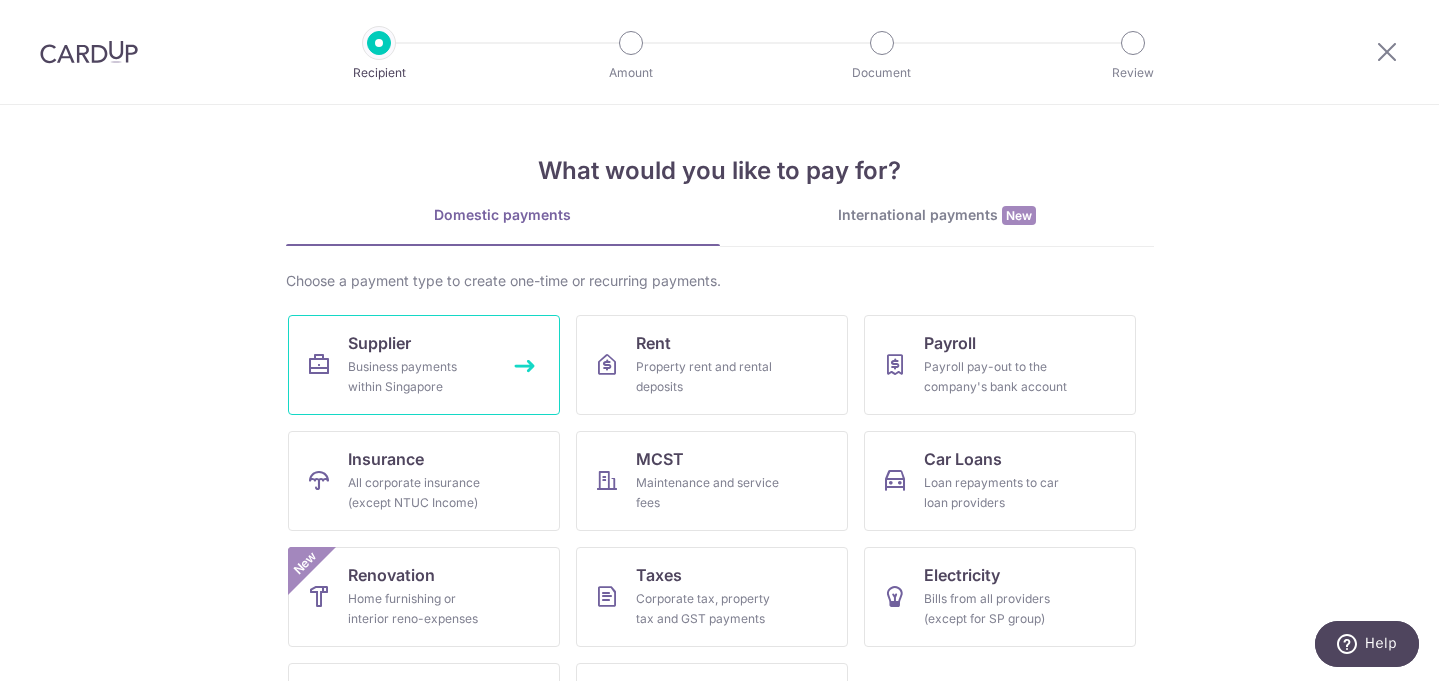 click on "Supplier Business payments within Singapore" at bounding box center (424, 365) 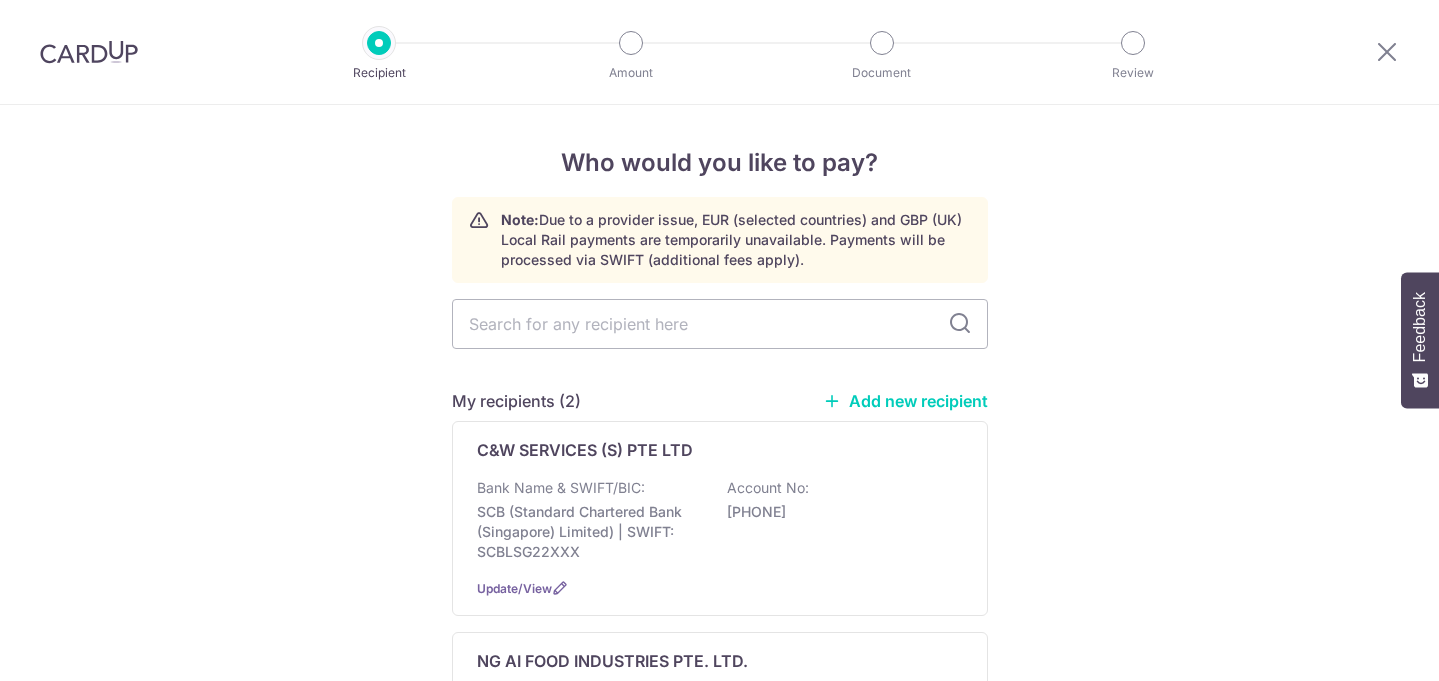 scroll, scrollTop: 0, scrollLeft: 0, axis: both 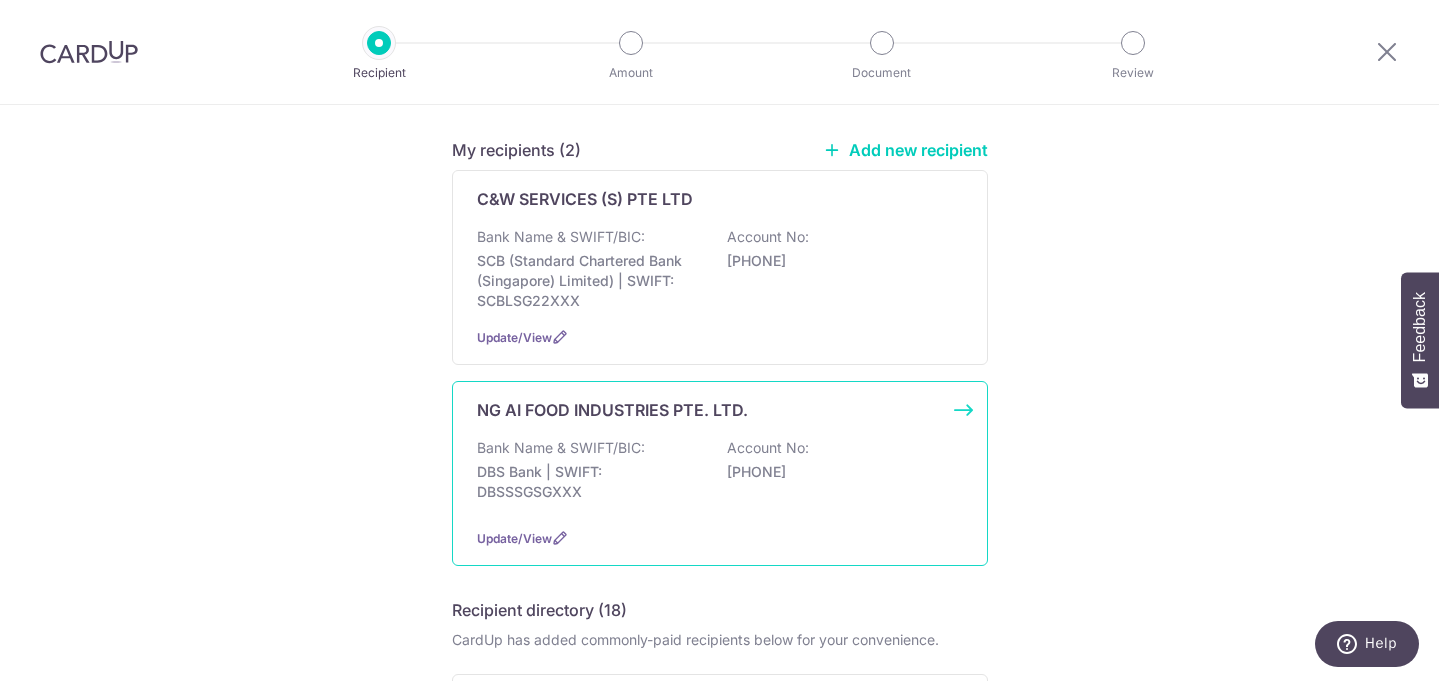 click on "DBS Bank | SWIFT: DBSSSGSGXXX" at bounding box center [589, 482] 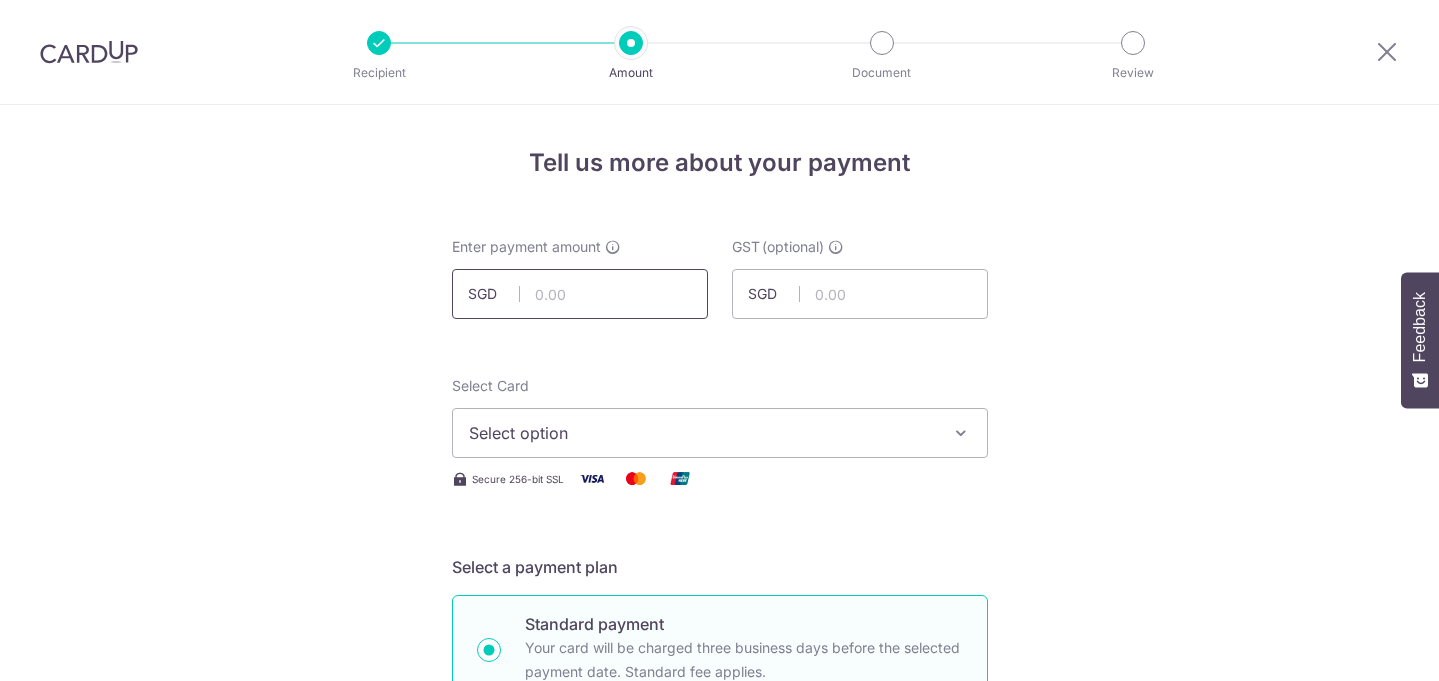 scroll, scrollTop: 0, scrollLeft: 0, axis: both 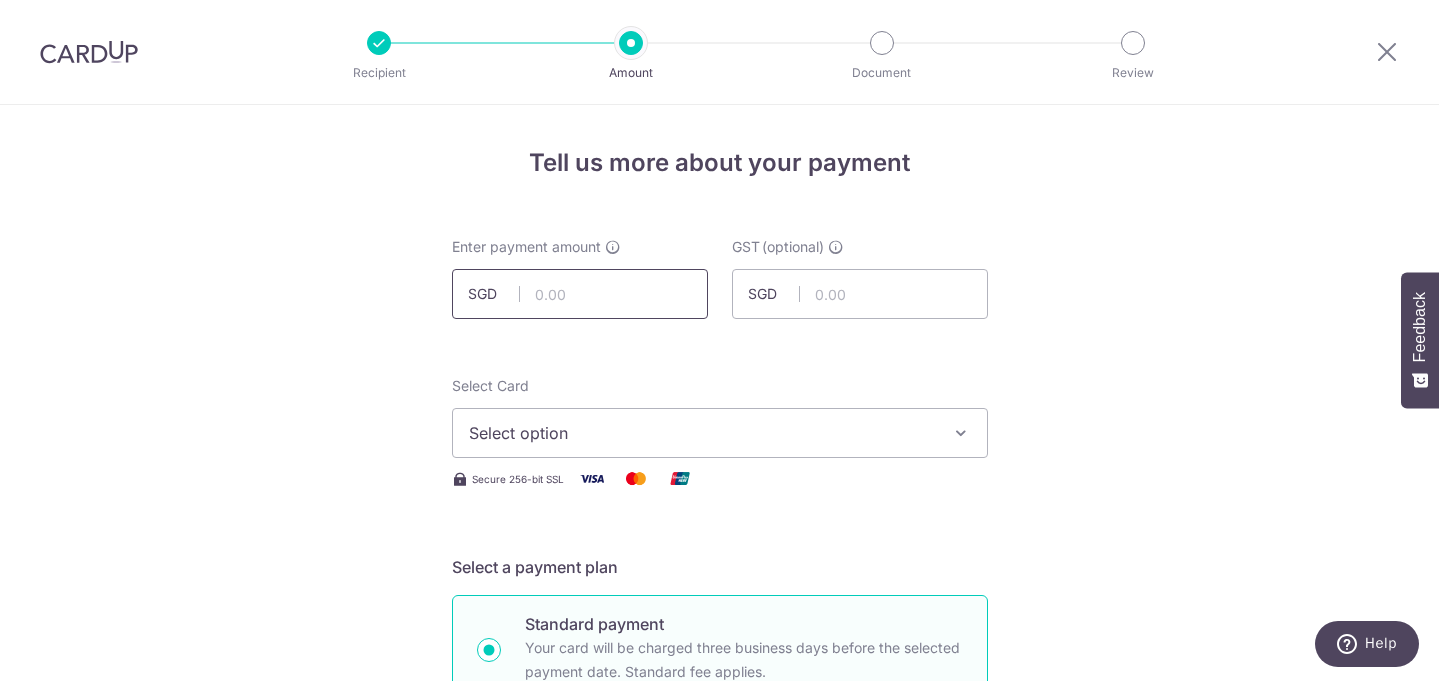 click at bounding box center (580, 294) 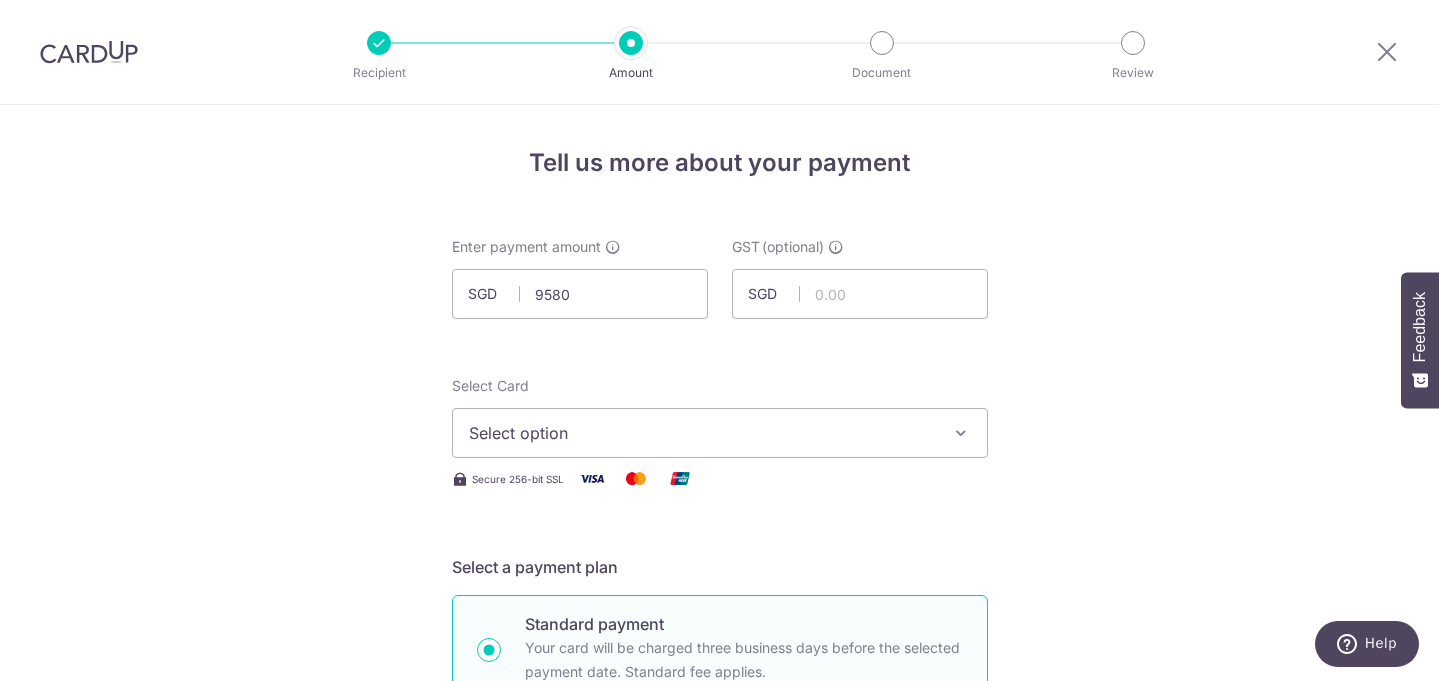 type on "9,580.00" 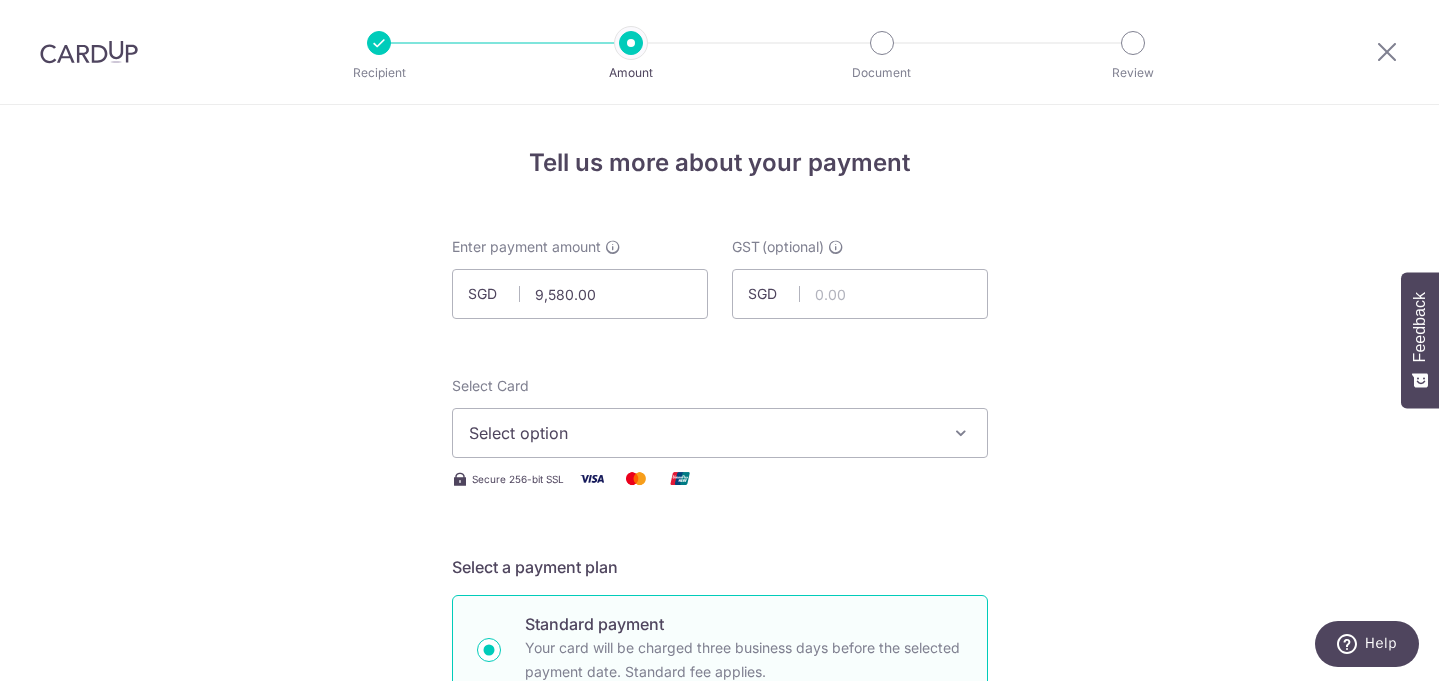 click on "Enter payment amount
SGD
9,580.00
9580.00
GST
(optional)
SGD
Select Card
Select option
Add credit card
Your Cards
**** 2168
**** 3218
Secure 256-bit SSL
Text" at bounding box center (720, 1095) 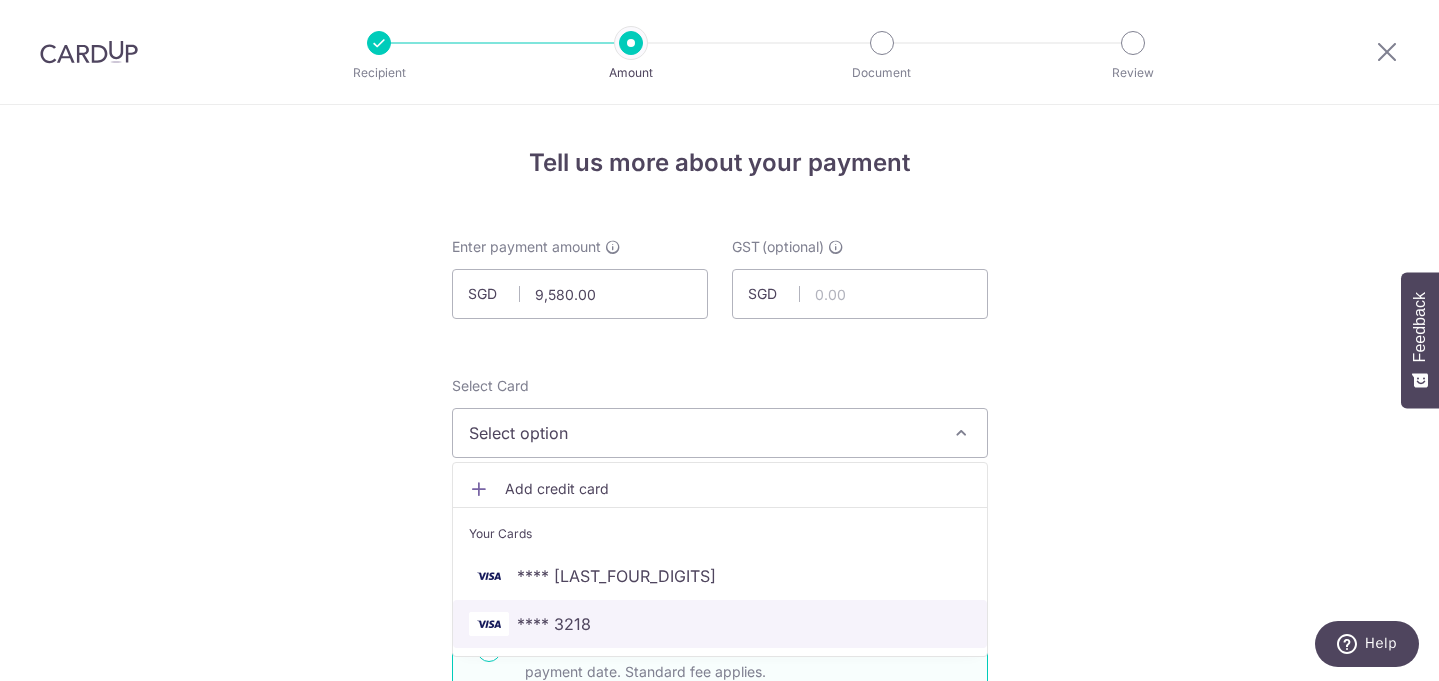 click on "**** 3218" at bounding box center (720, 624) 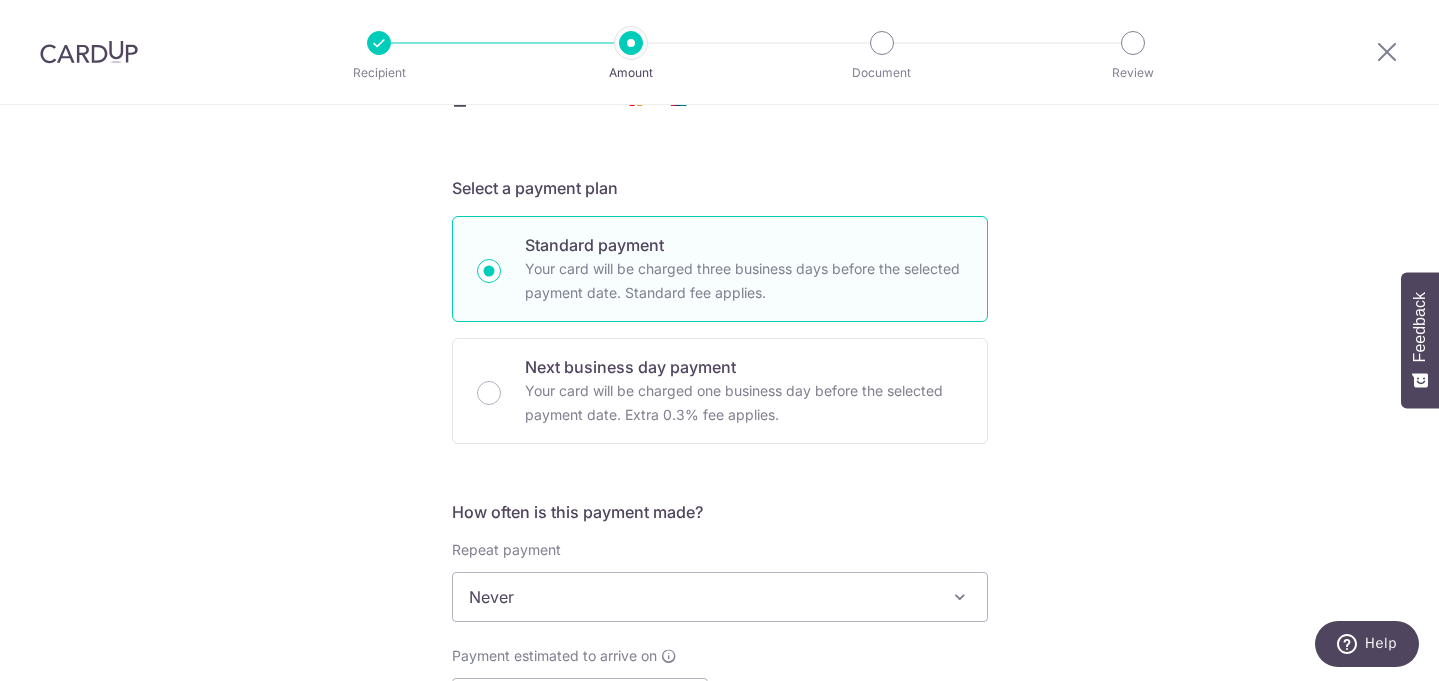 scroll, scrollTop: 387, scrollLeft: 0, axis: vertical 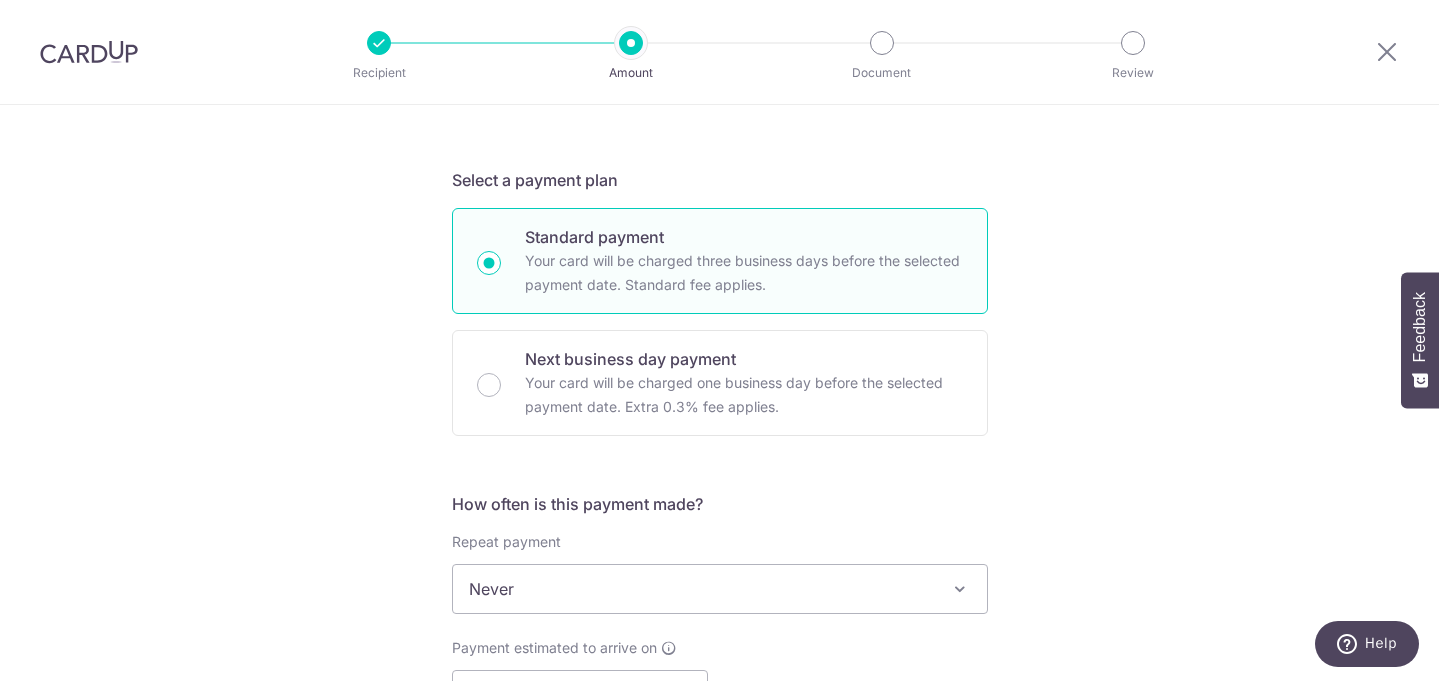 click on "Never" at bounding box center (720, 589) 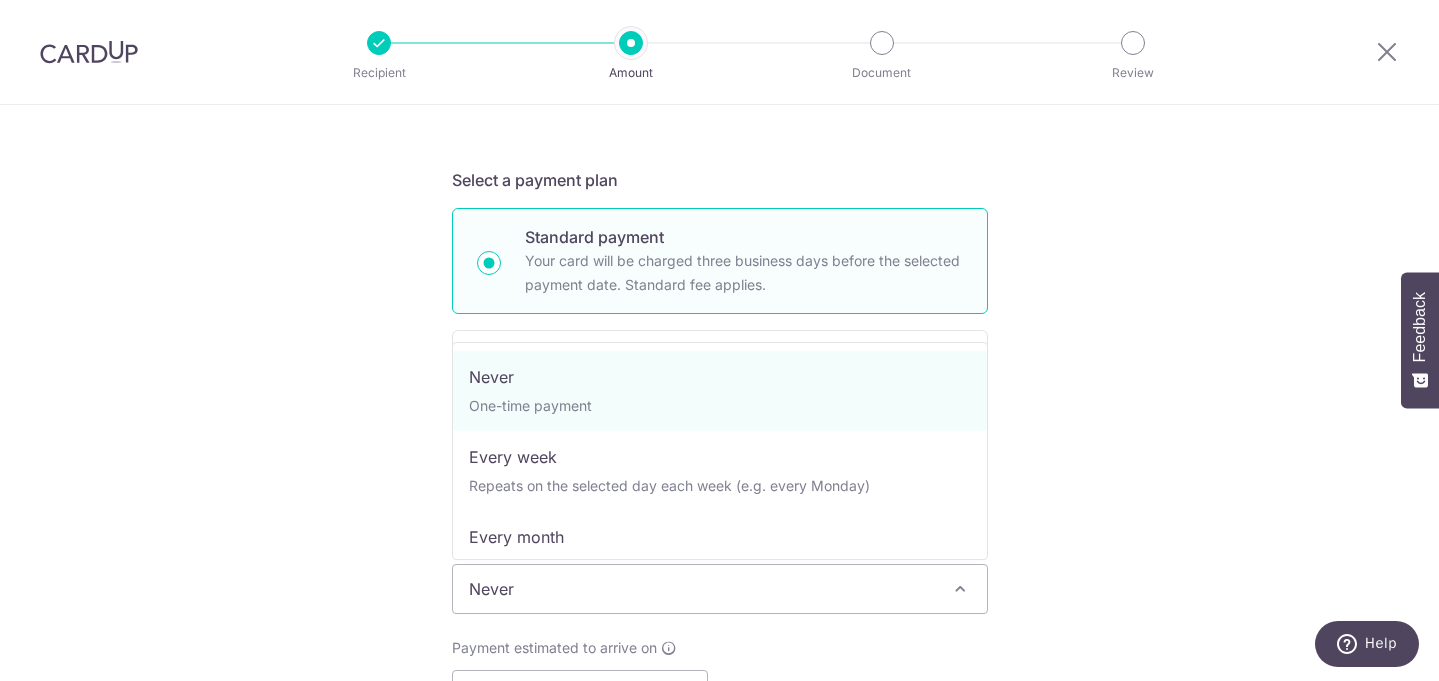 click on "Tell us more about your payment
Enter payment amount
SGD
9,580.00
9580.00
GST
(optional)
SGD
Select Card
**** 3218
Add credit card
Your Cards
**** 2168
**** 3218
Secure 256-bit SSL" at bounding box center (719, 689) 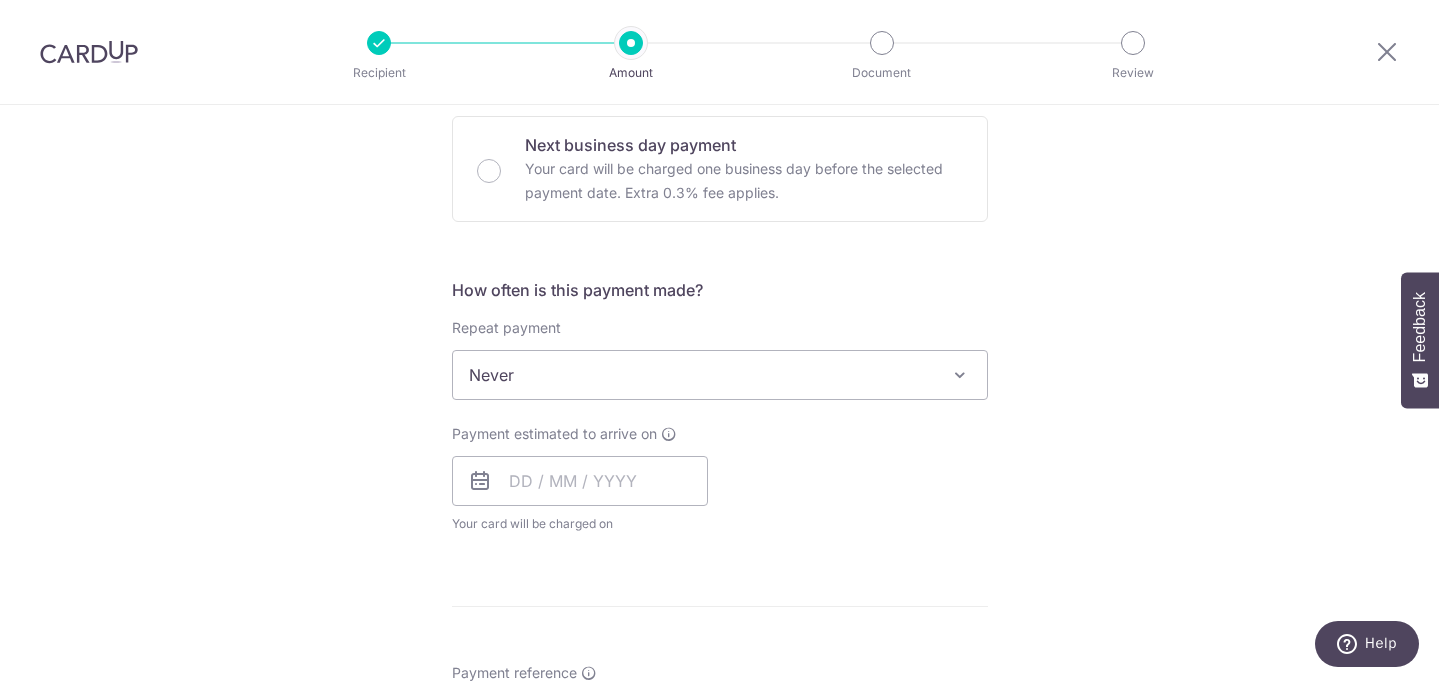 scroll, scrollTop: 639, scrollLeft: 0, axis: vertical 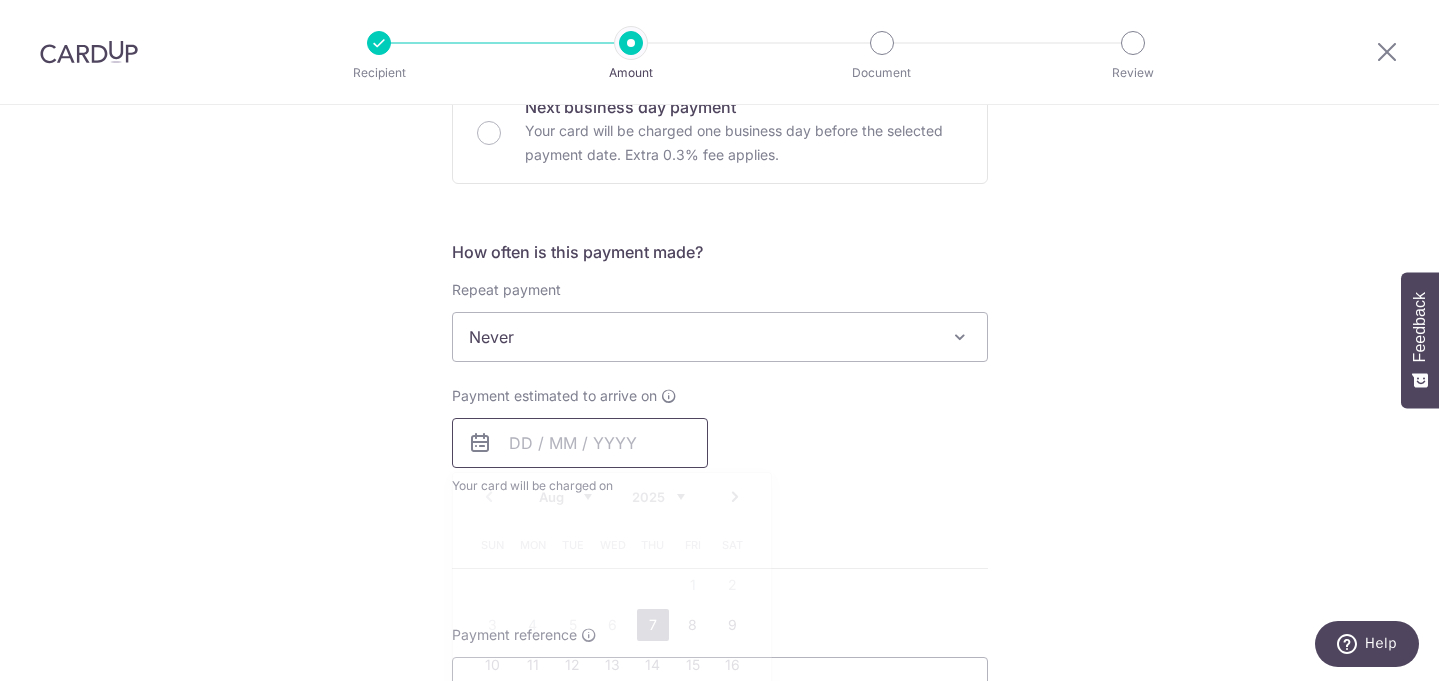 click at bounding box center (580, 443) 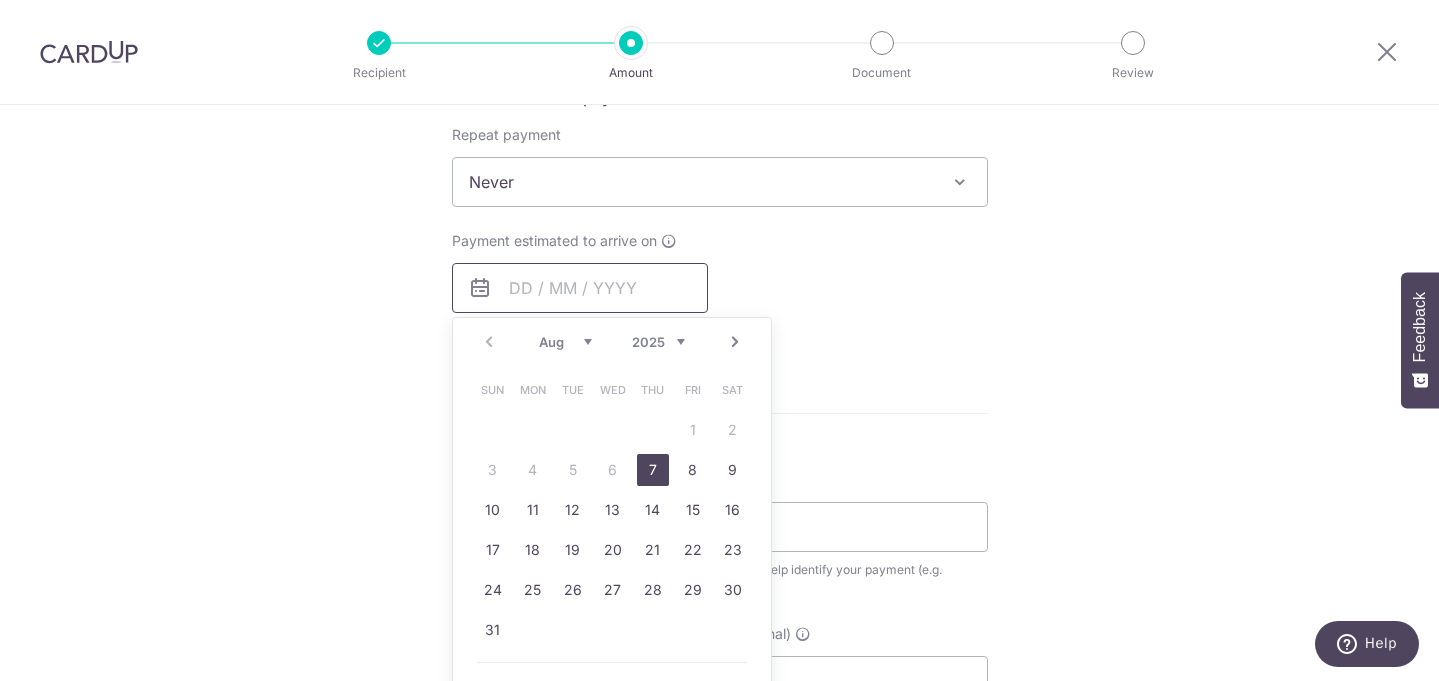 scroll, scrollTop: 822, scrollLeft: 0, axis: vertical 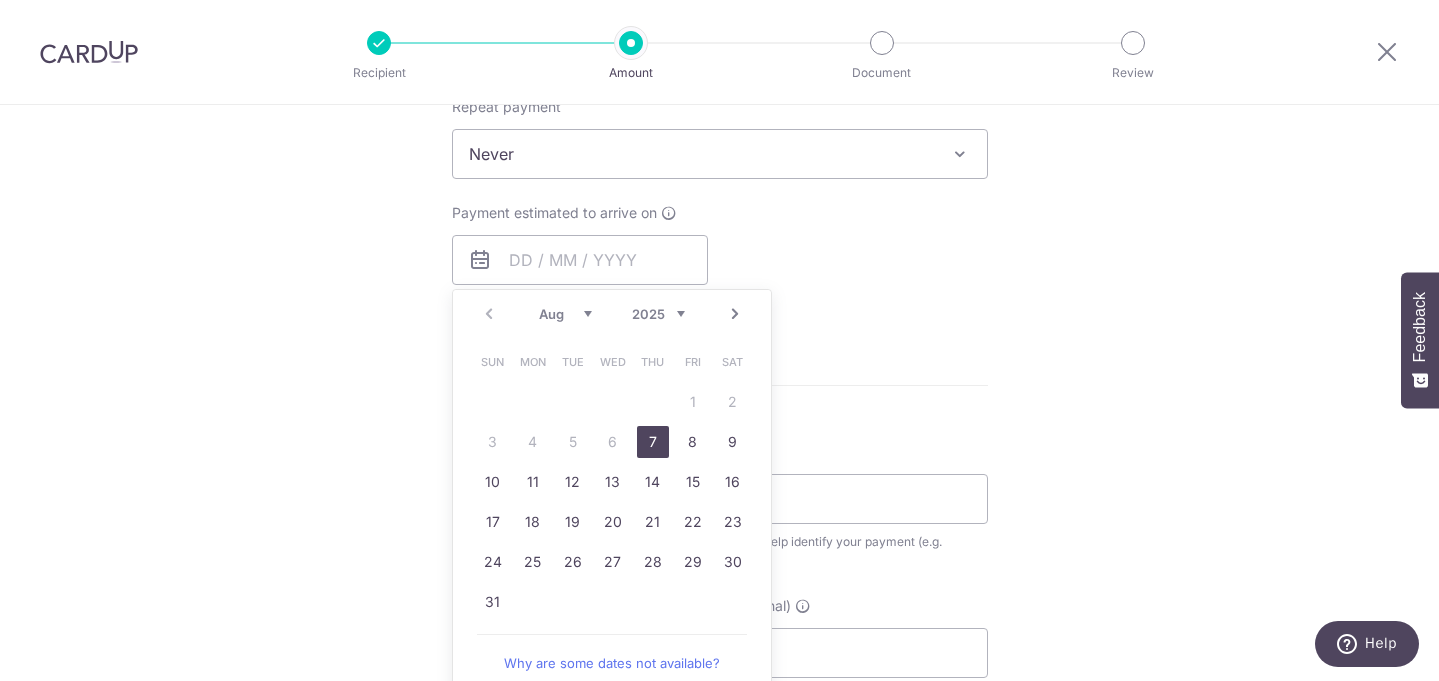 click on "7" at bounding box center (653, 442) 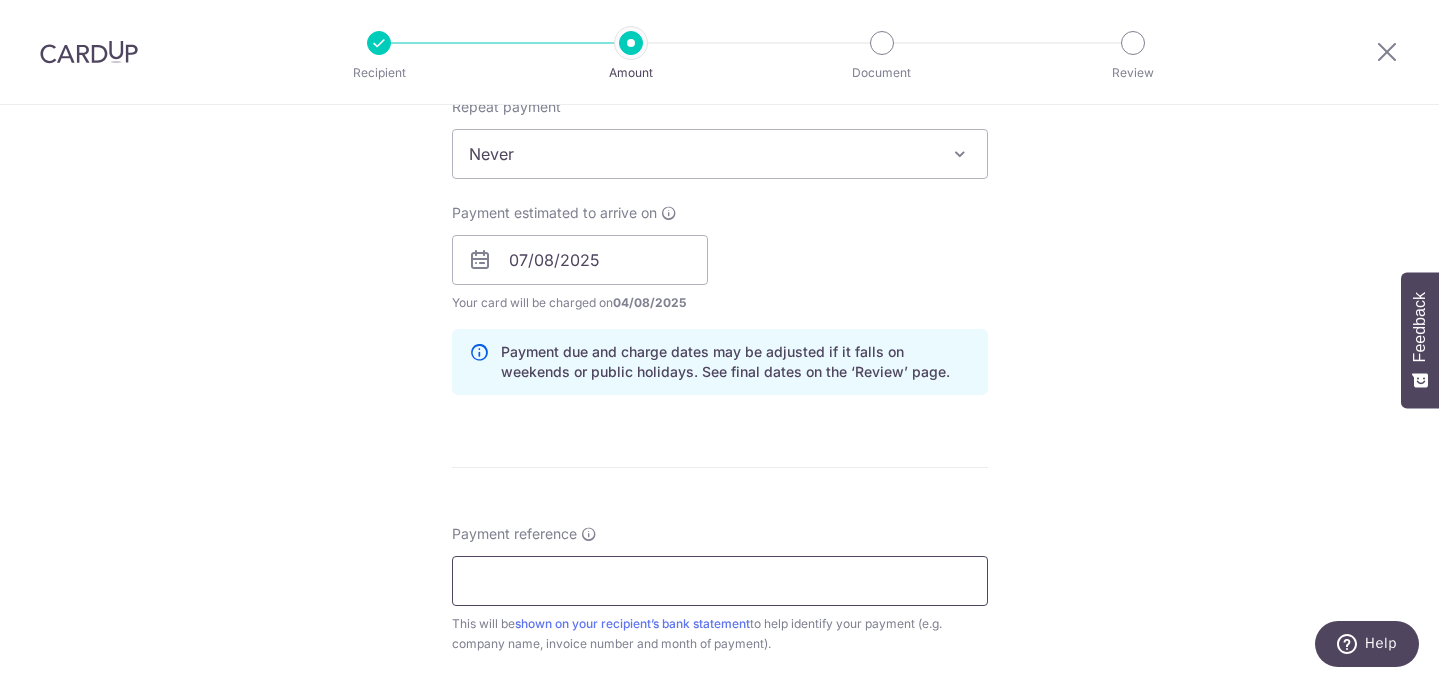 click on "Payment reference" at bounding box center [720, 581] 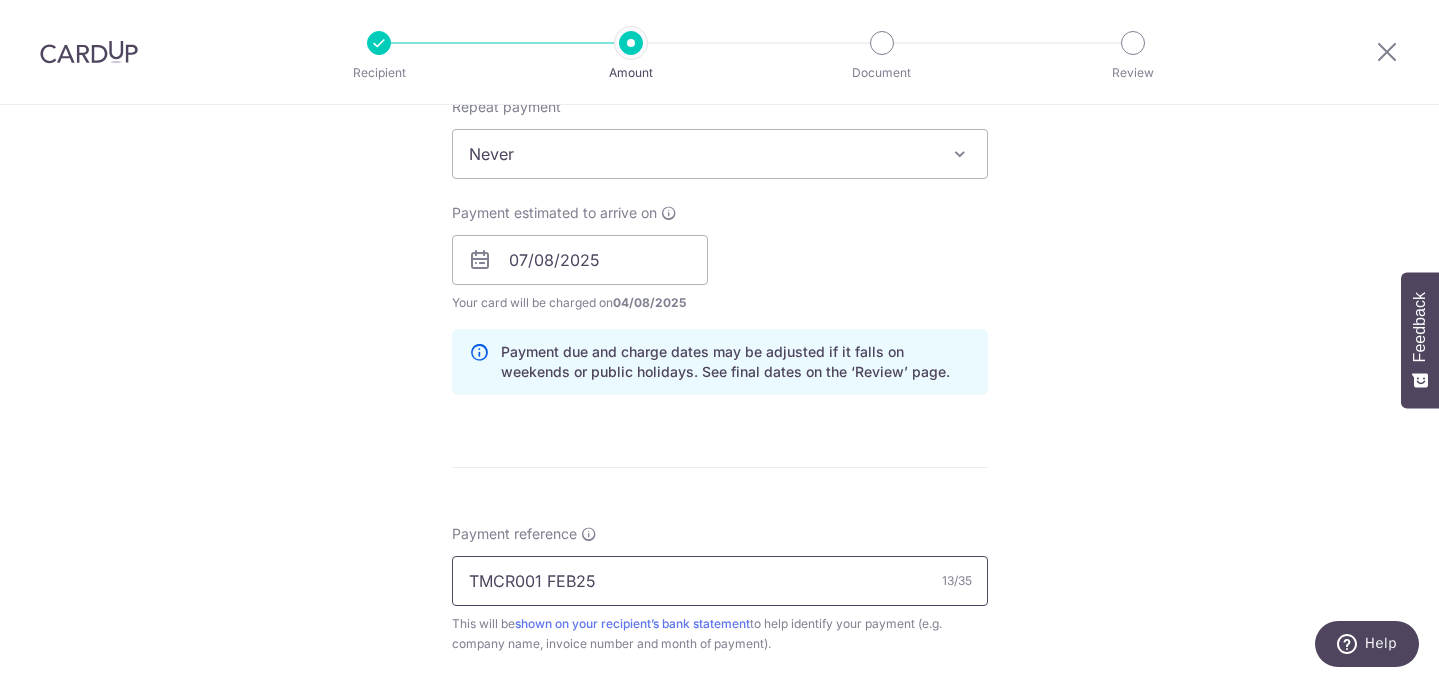 click on "TMCR001 FEB25" at bounding box center (720, 581) 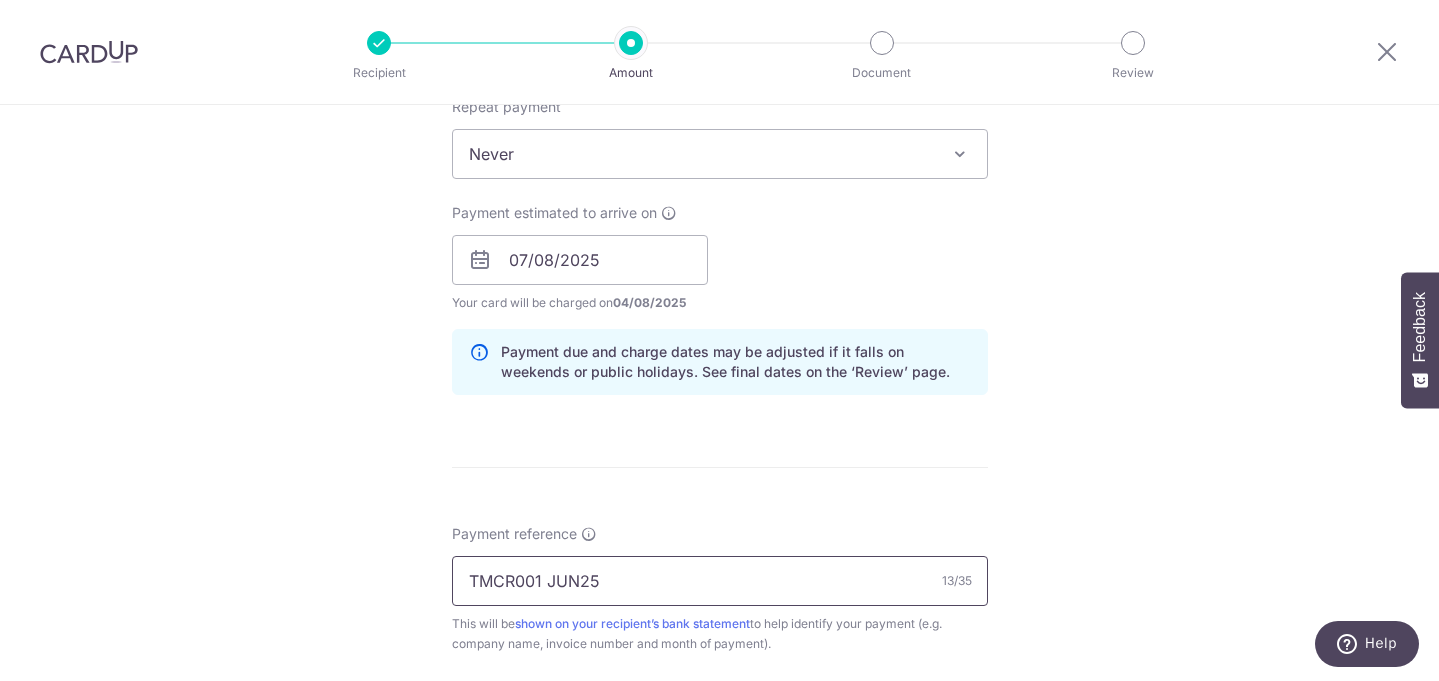 type on "TMCR001 JUN25" 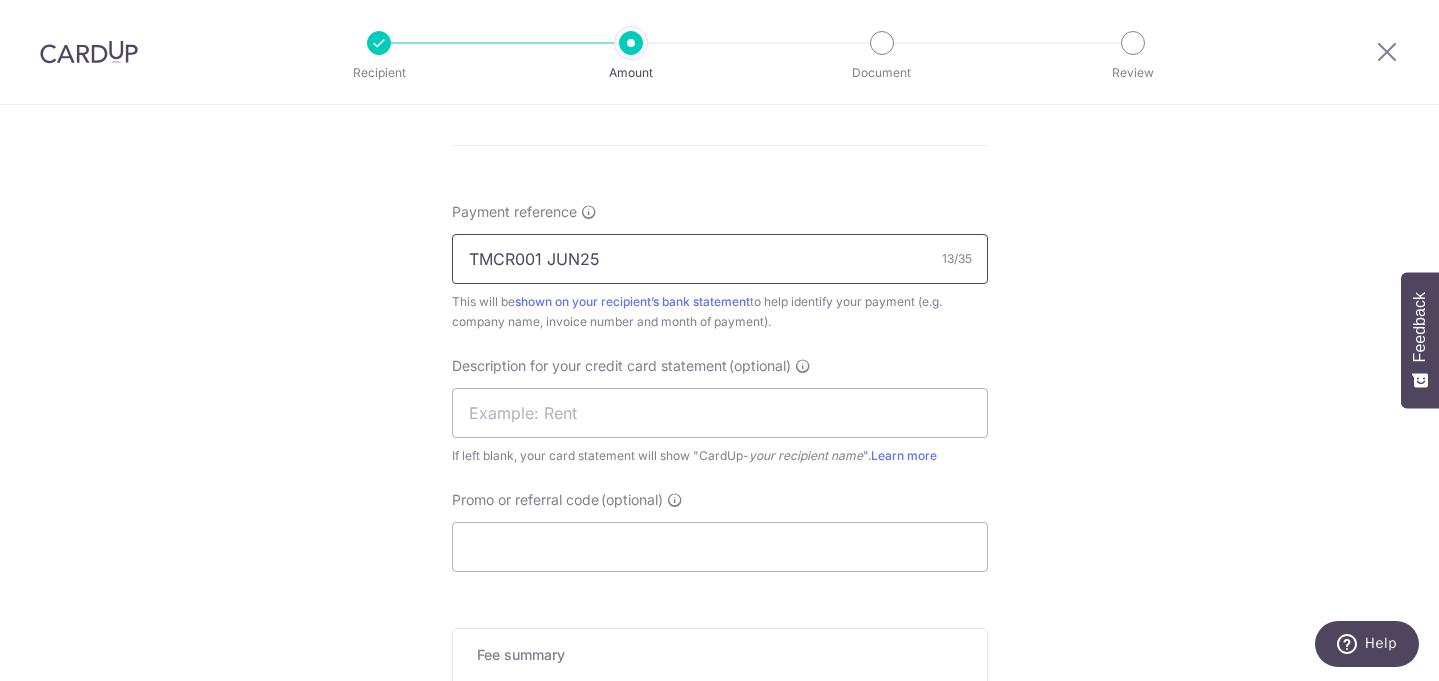 scroll, scrollTop: 1151, scrollLeft: 0, axis: vertical 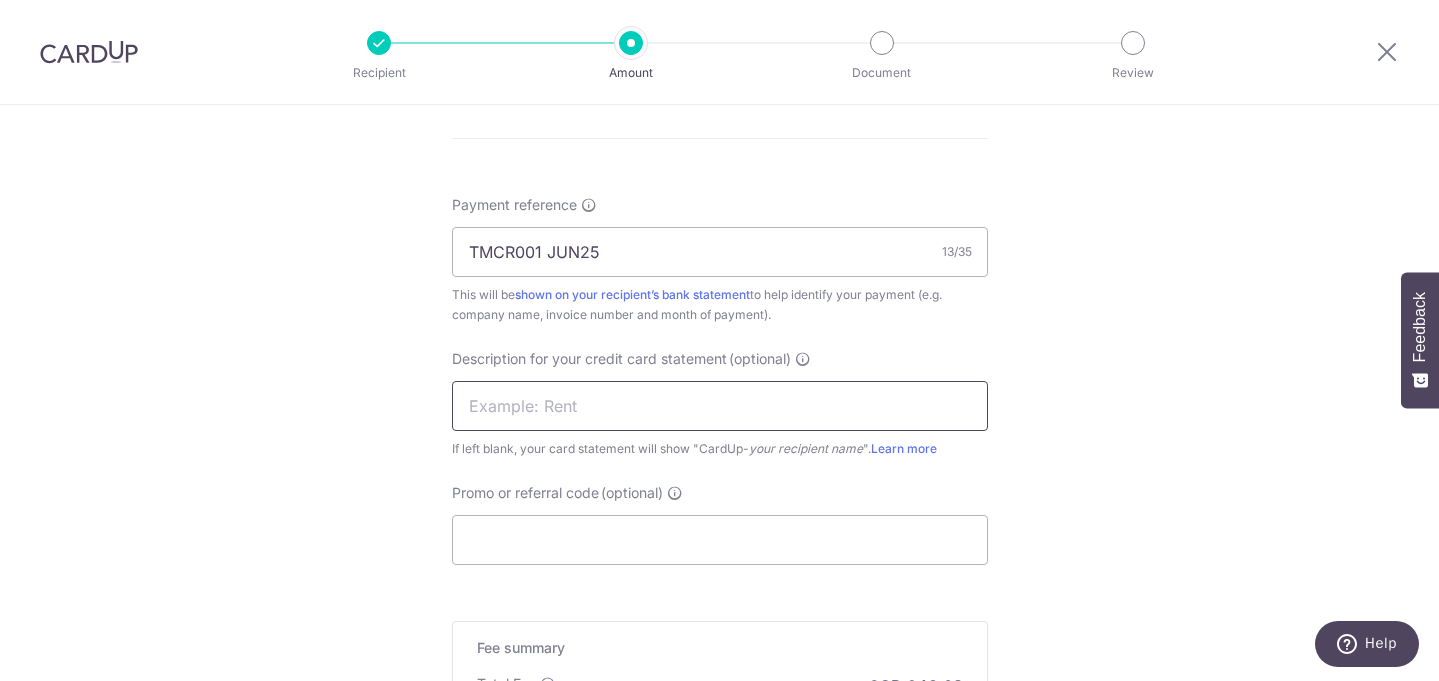 click at bounding box center (720, 406) 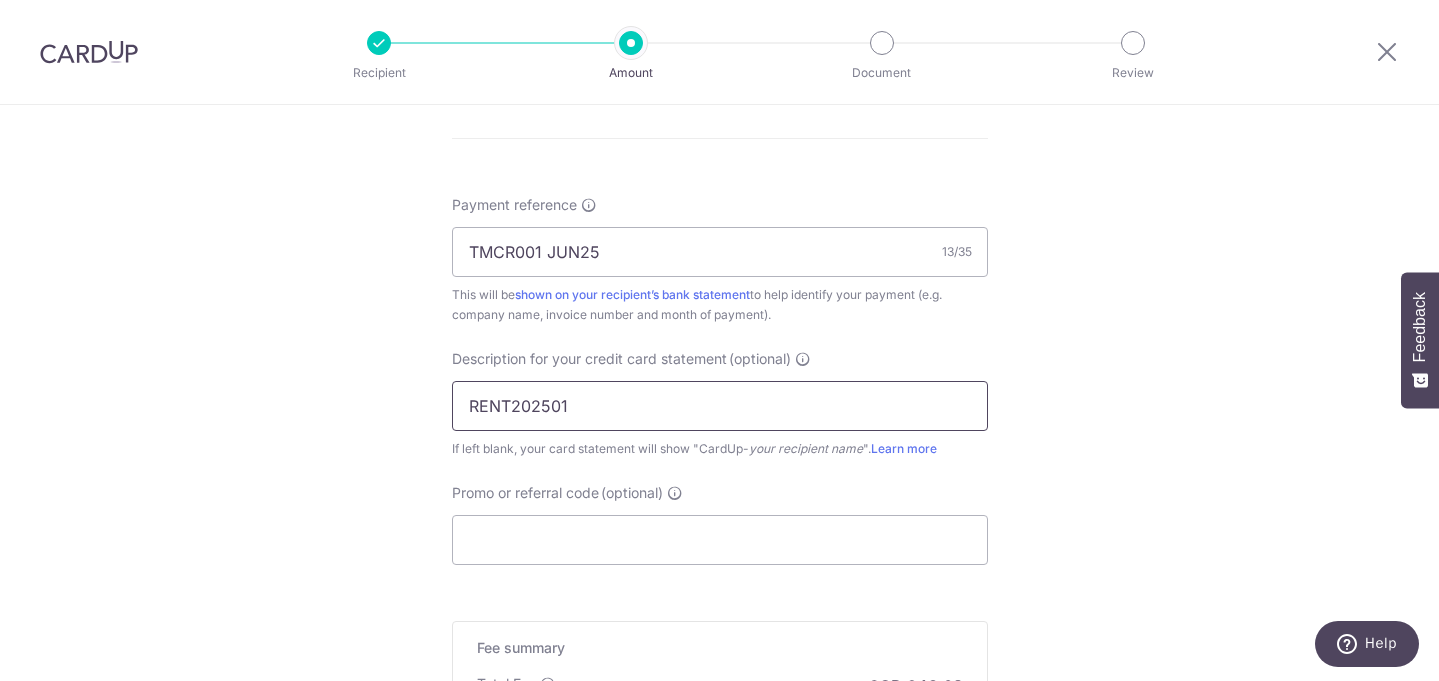 drag, startPoint x: 511, startPoint y: 399, endPoint x: 380, endPoint y: 399, distance: 131 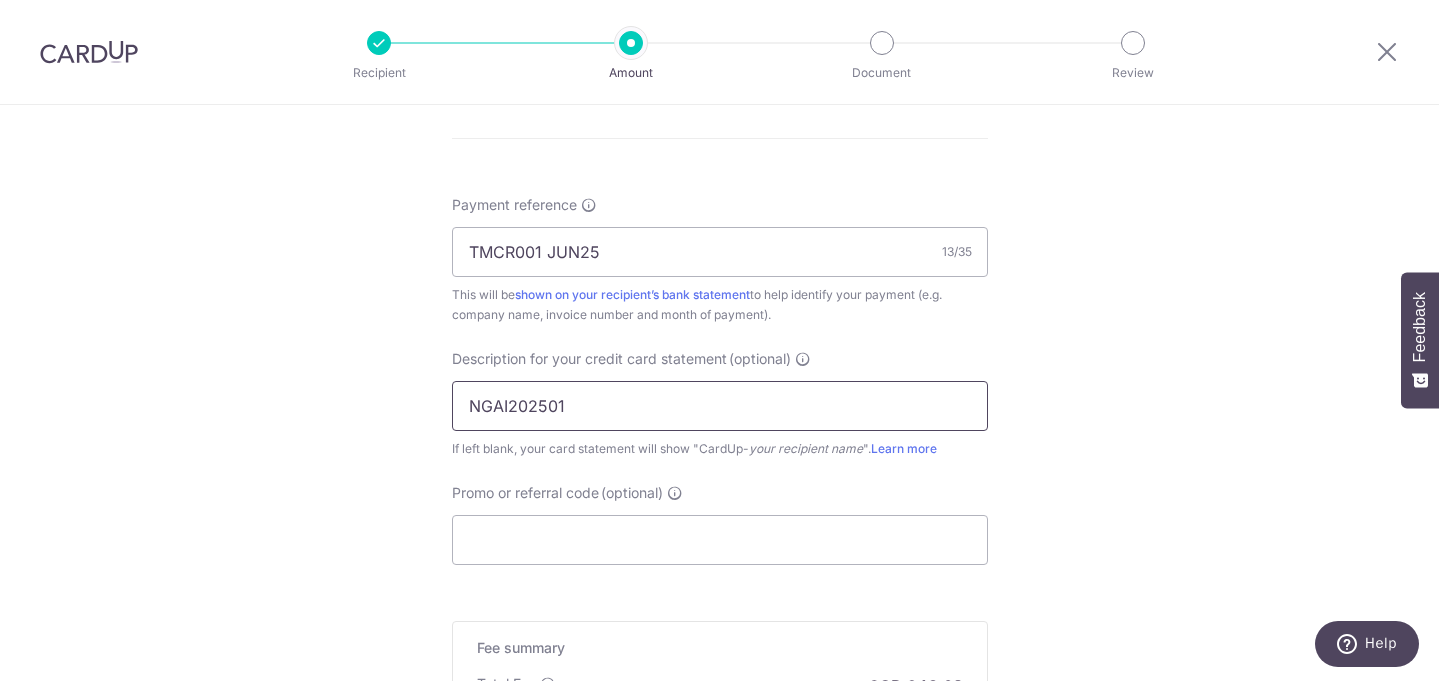 click on "NGAI202501" at bounding box center (720, 406) 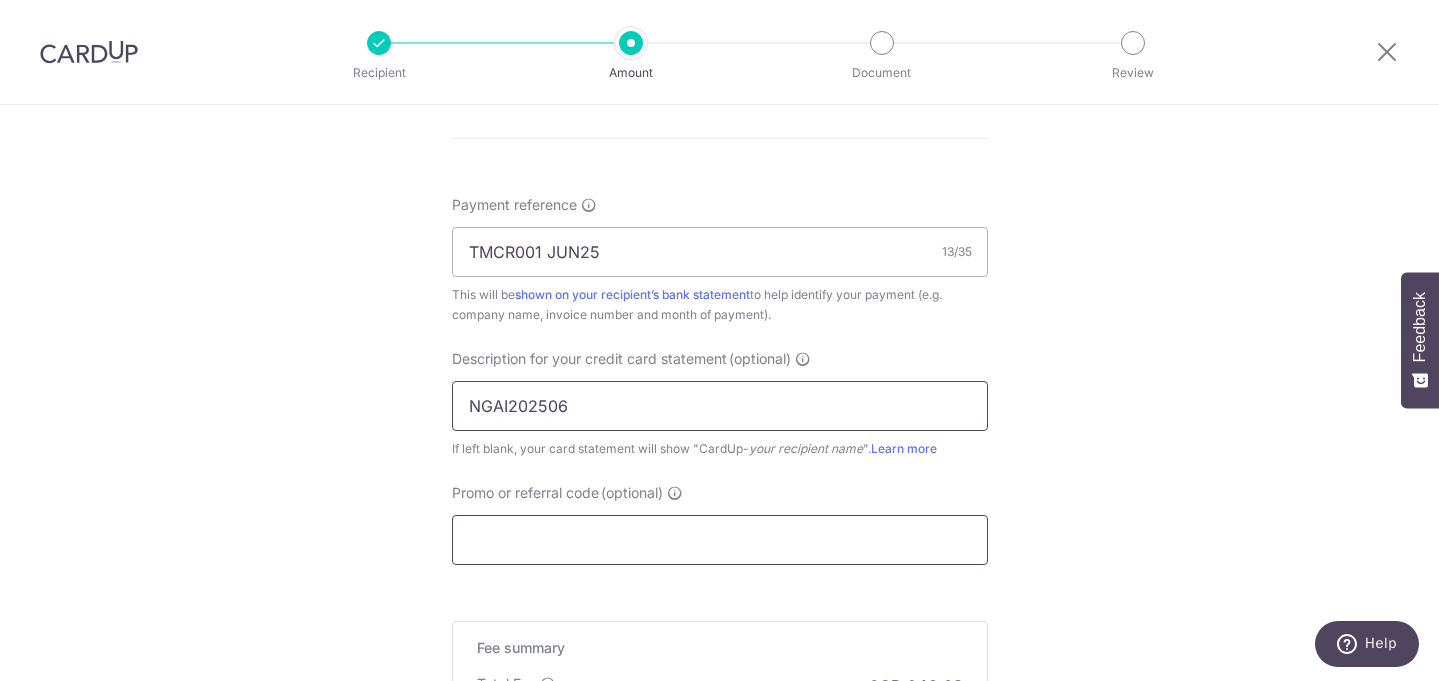 type on "NGAI202506" 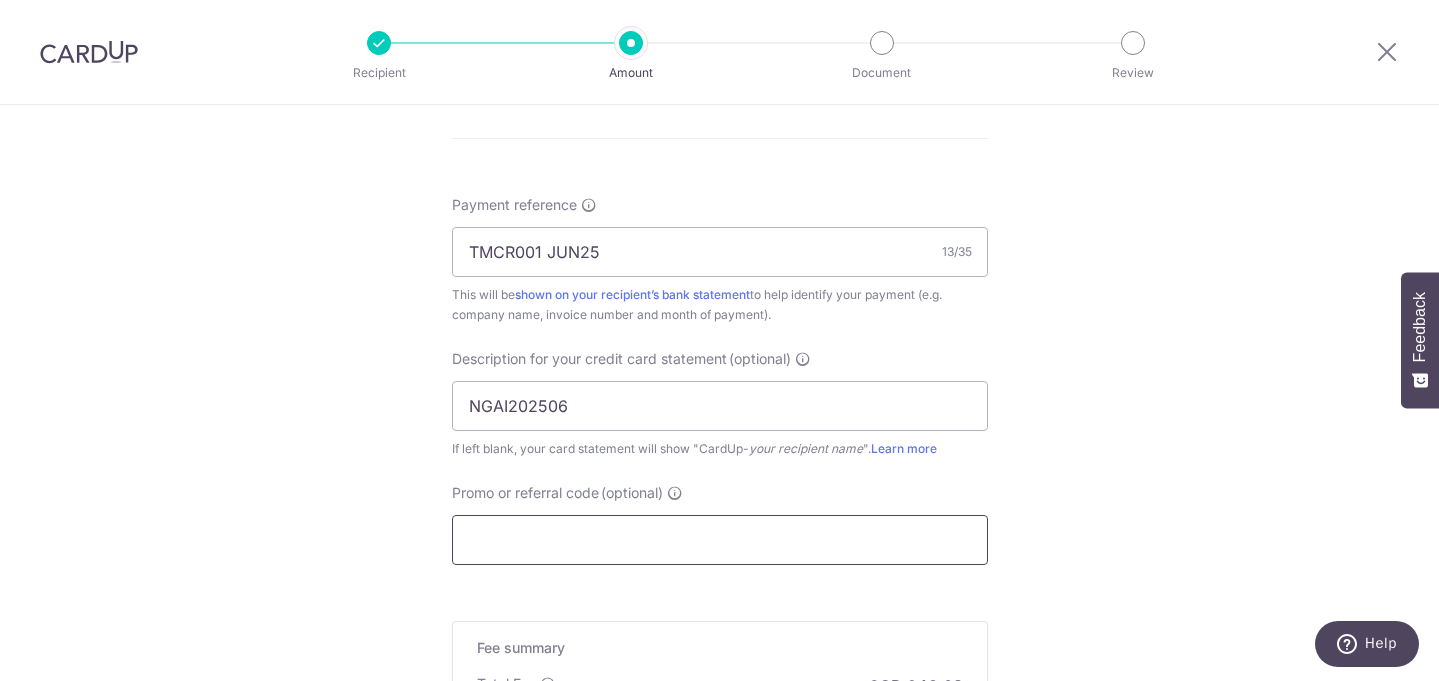 click on "Promo or referral code
(optional)" at bounding box center (720, 540) 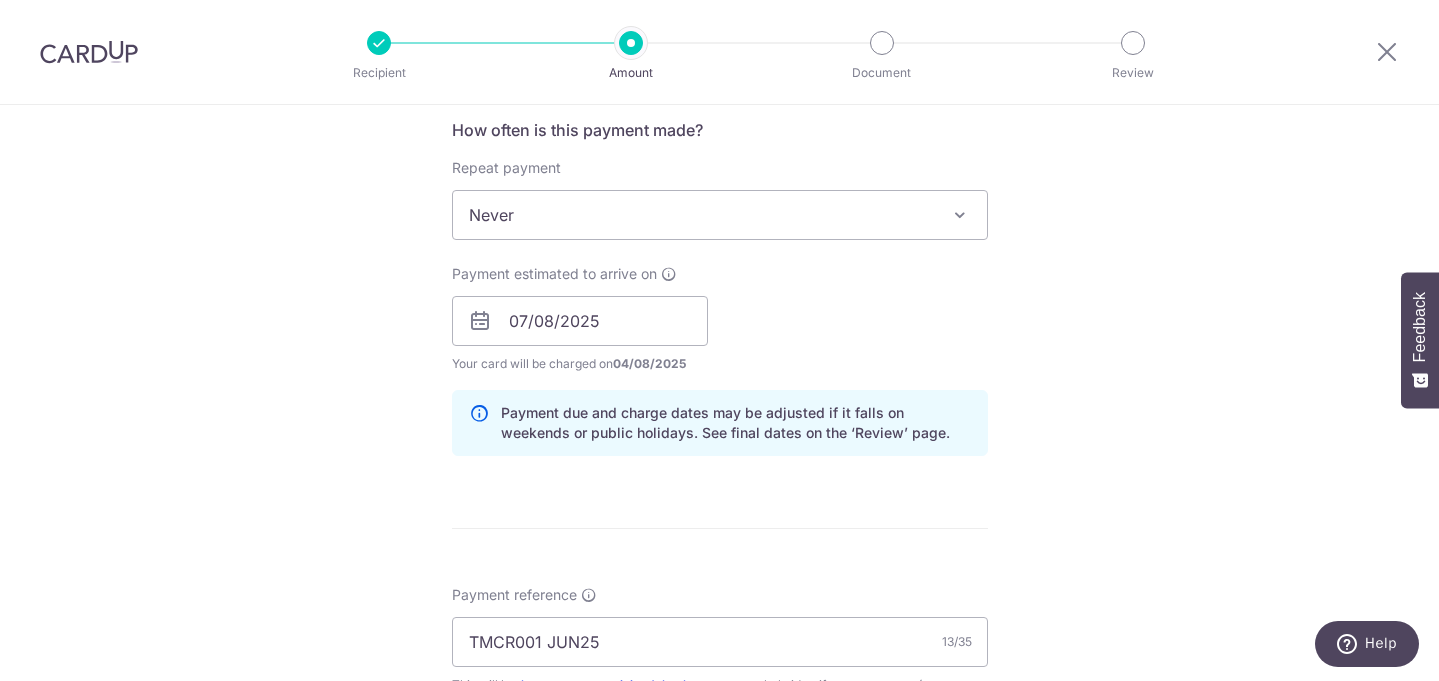 scroll, scrollTop: 741, scrollLeft: 0, axis: vertical 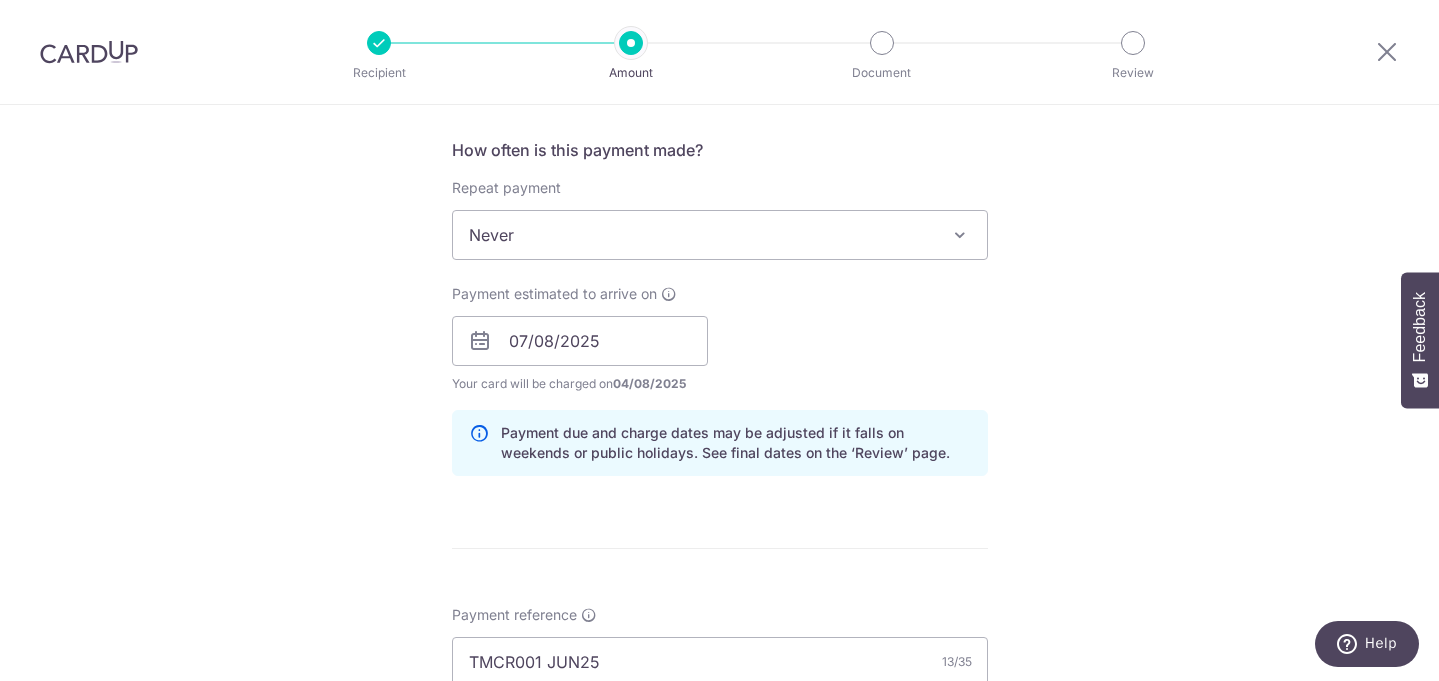 type on "BREC179" 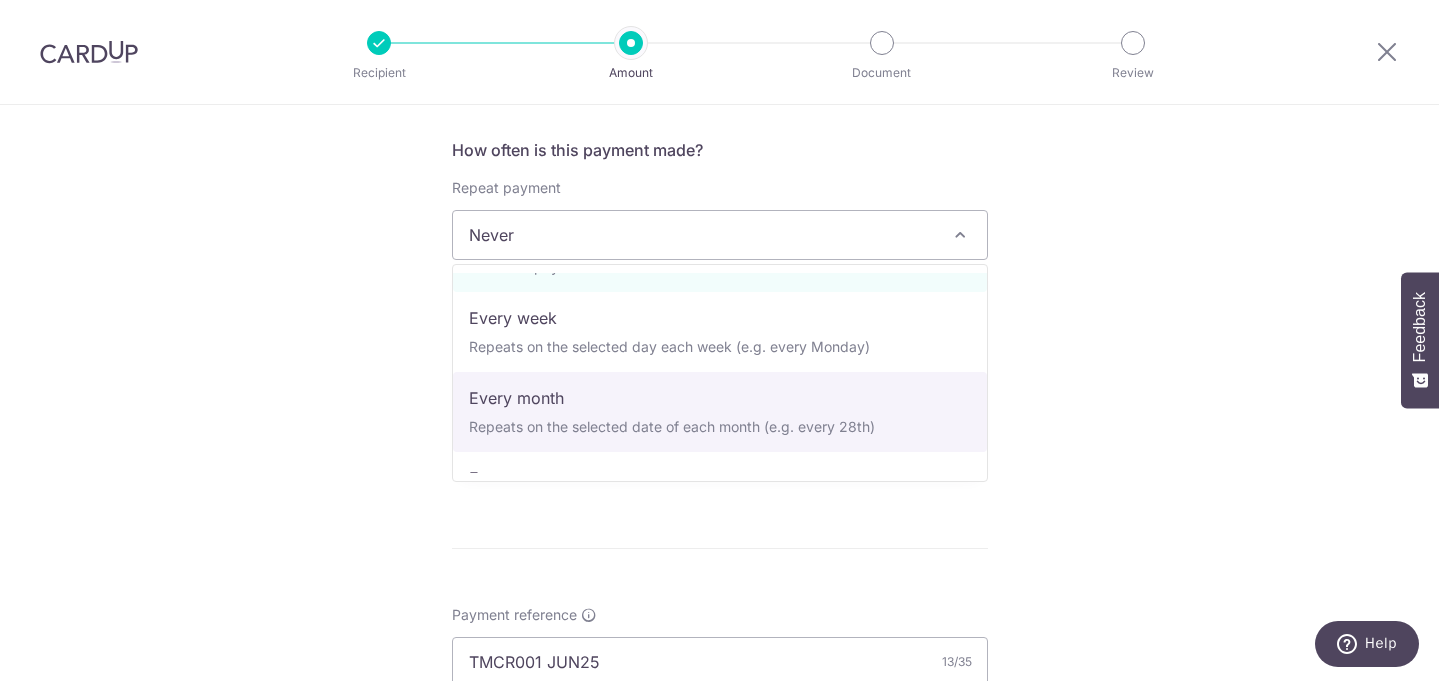 scroll, scrollTop: 80, scrollLeft: 0, axis: vertical 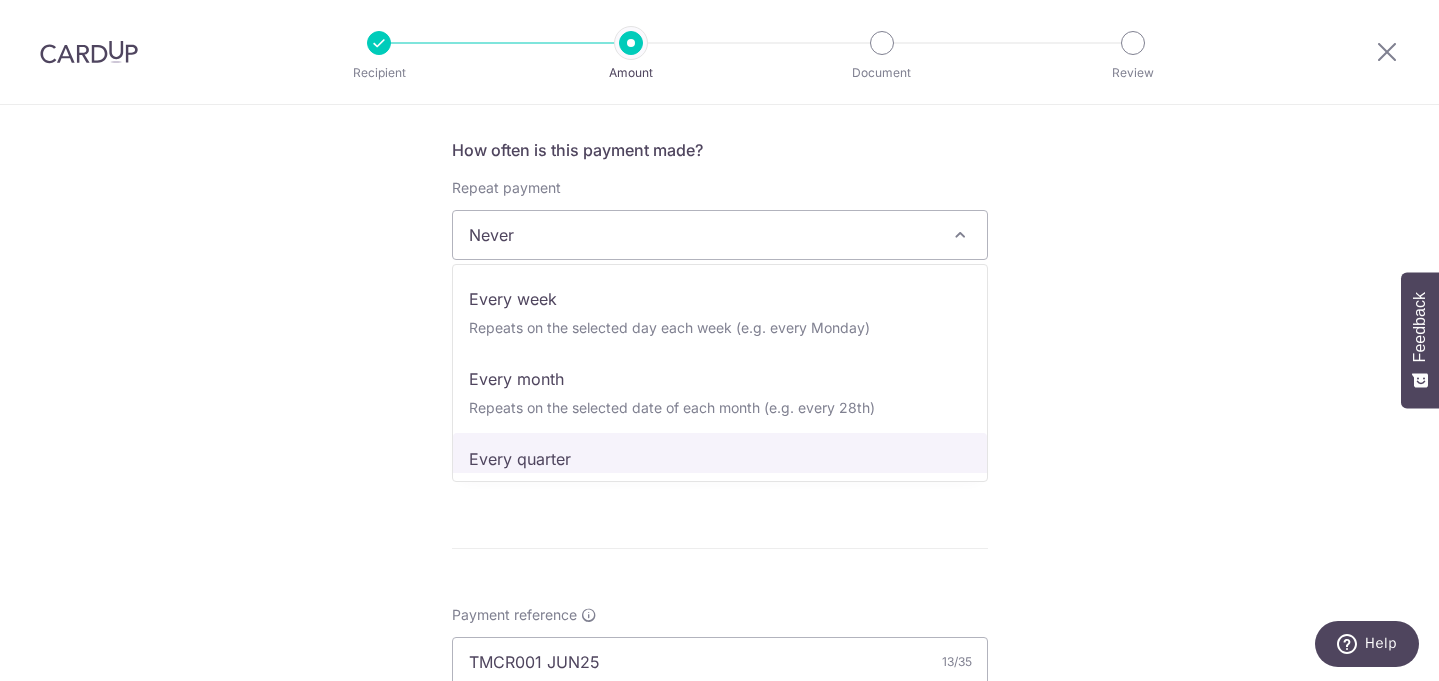 select on "4" 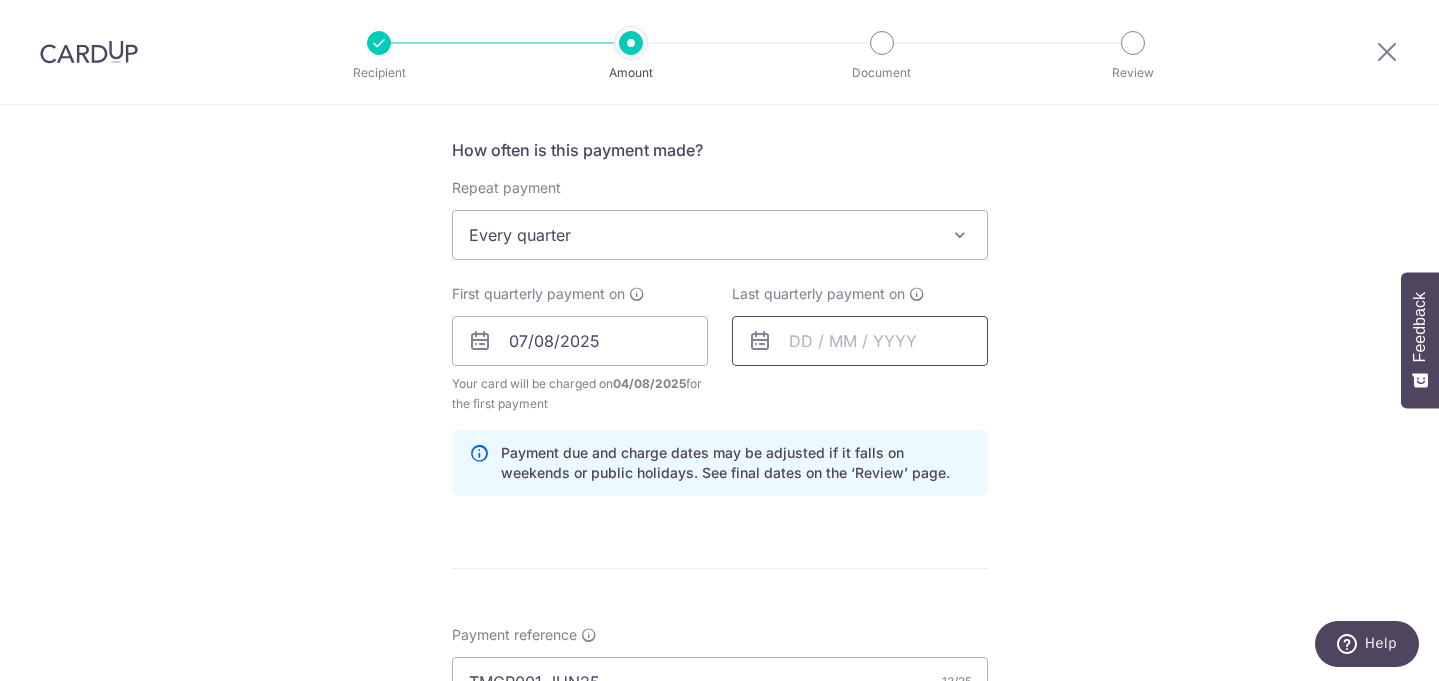 click at bounding box center (860, 341) 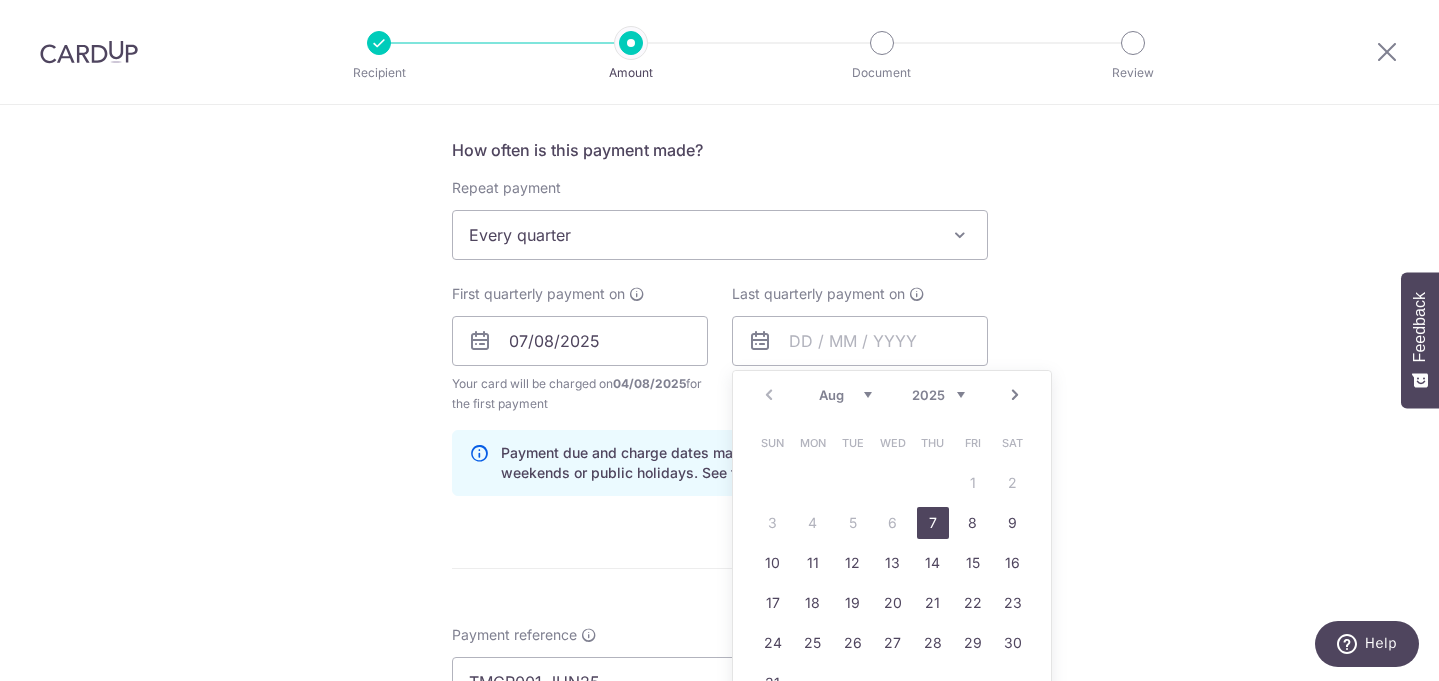 click on "Aug Sep Oct Nov Dec" at bounding box center (845, 395) 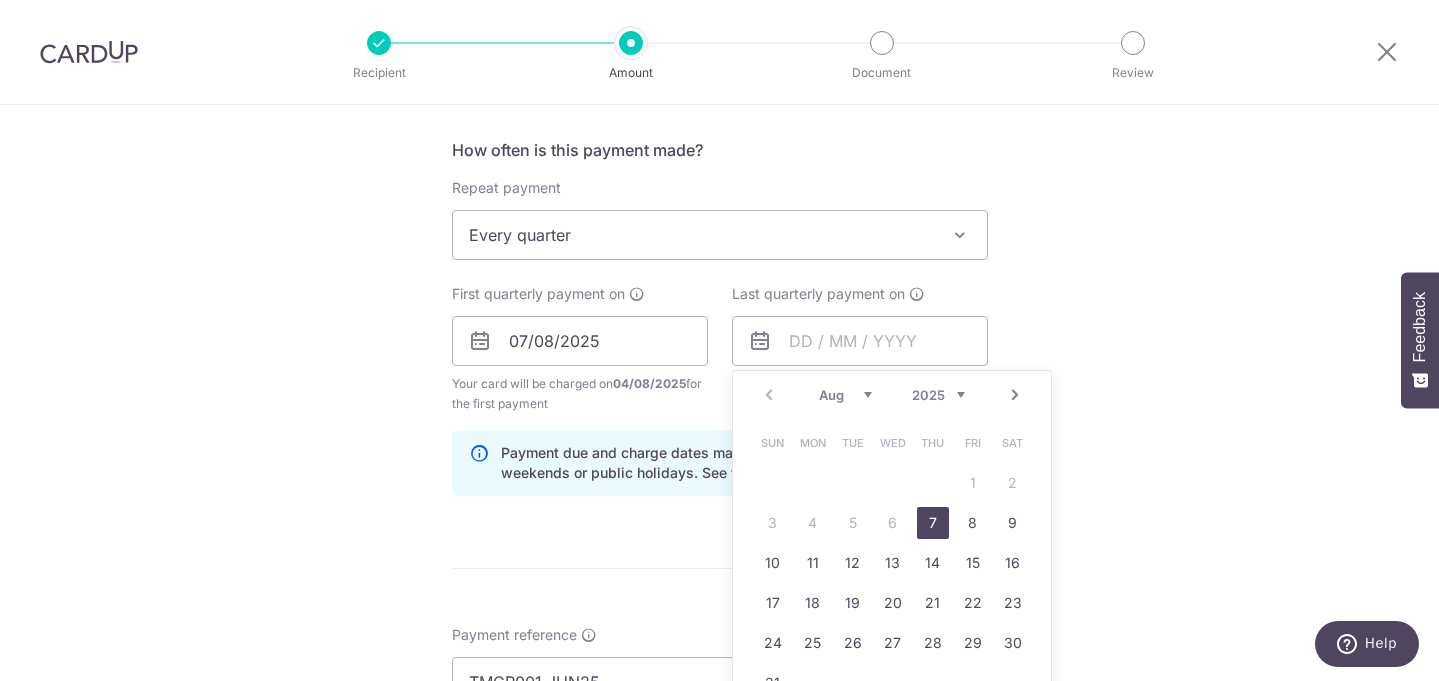 click on "2025 2026 2027 2028 2029 2030 2031 2032 2033 2034 2035" at bounding box center [938, 395] 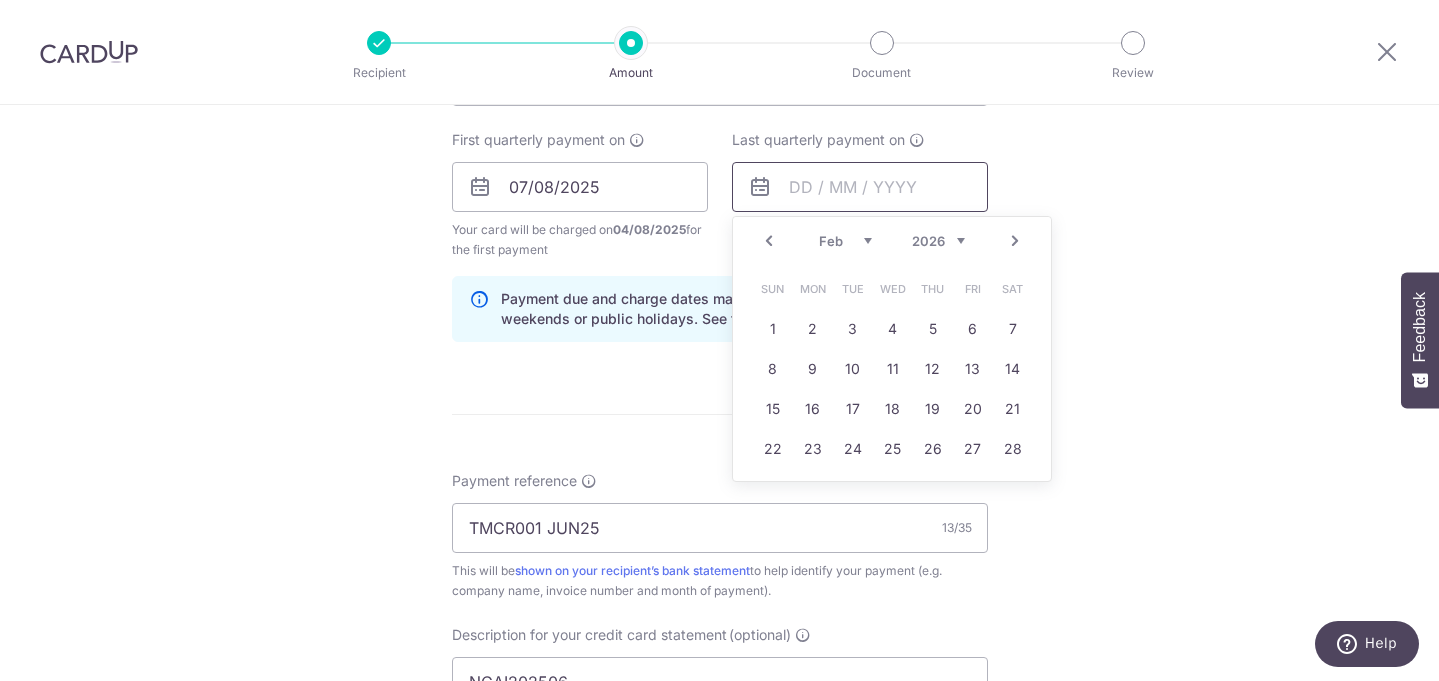 scroll, scrollTop: 944, scrollLeft: 0, axis: vertical 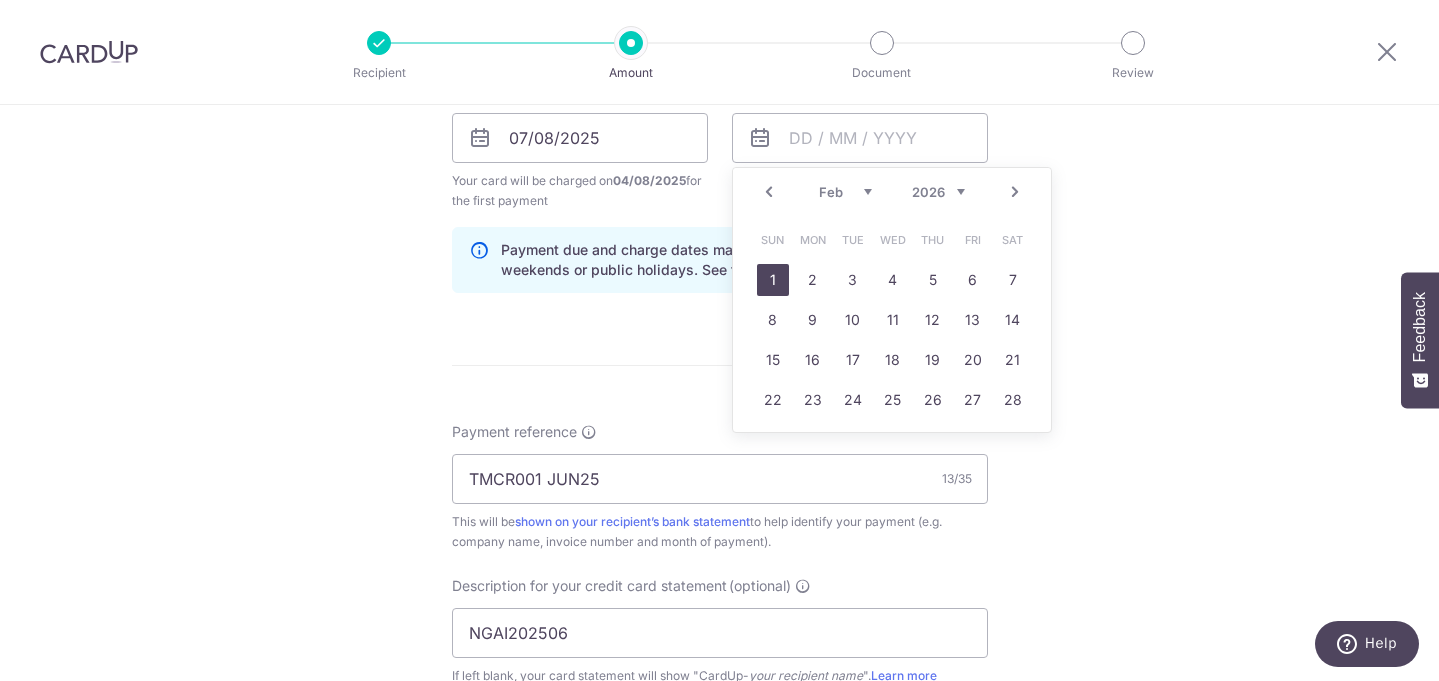 click on "1" at bounding box center (773, 280) 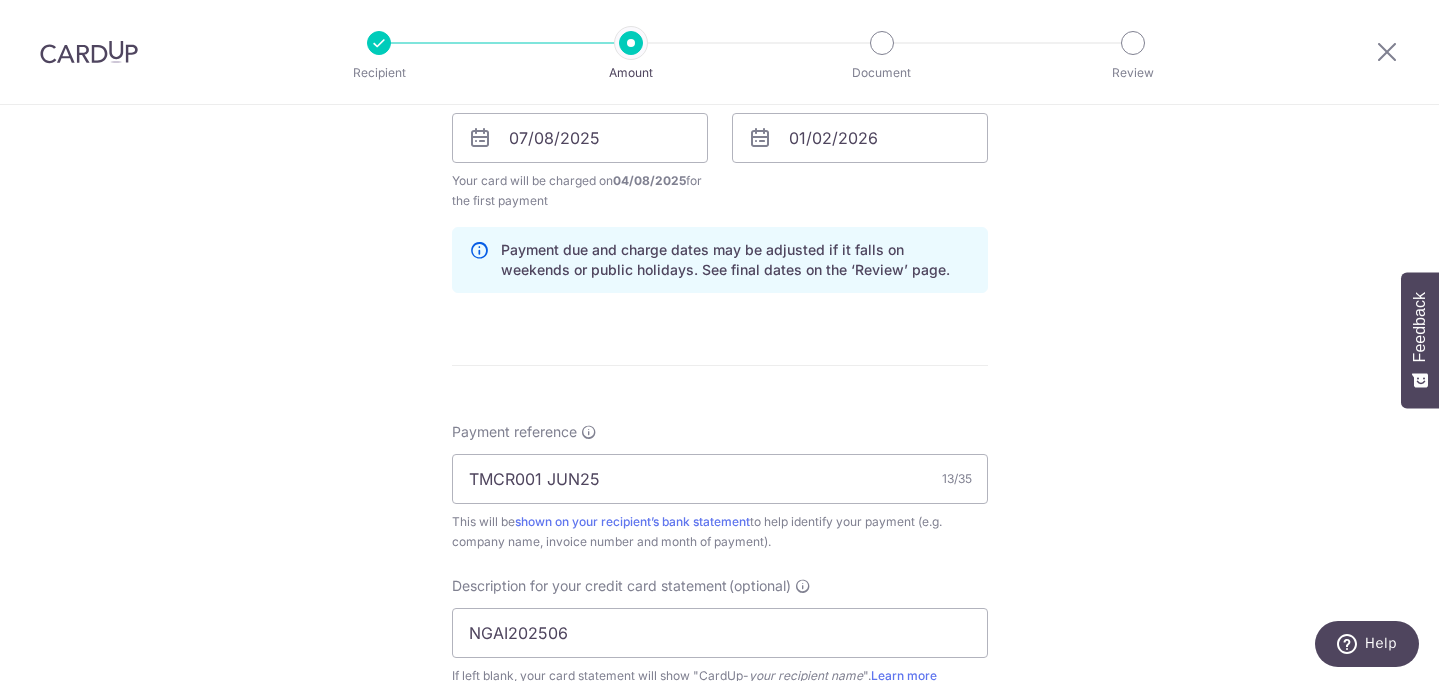 scroll, scrollTop: 1559, scrollLeft: 0, axis: vertical 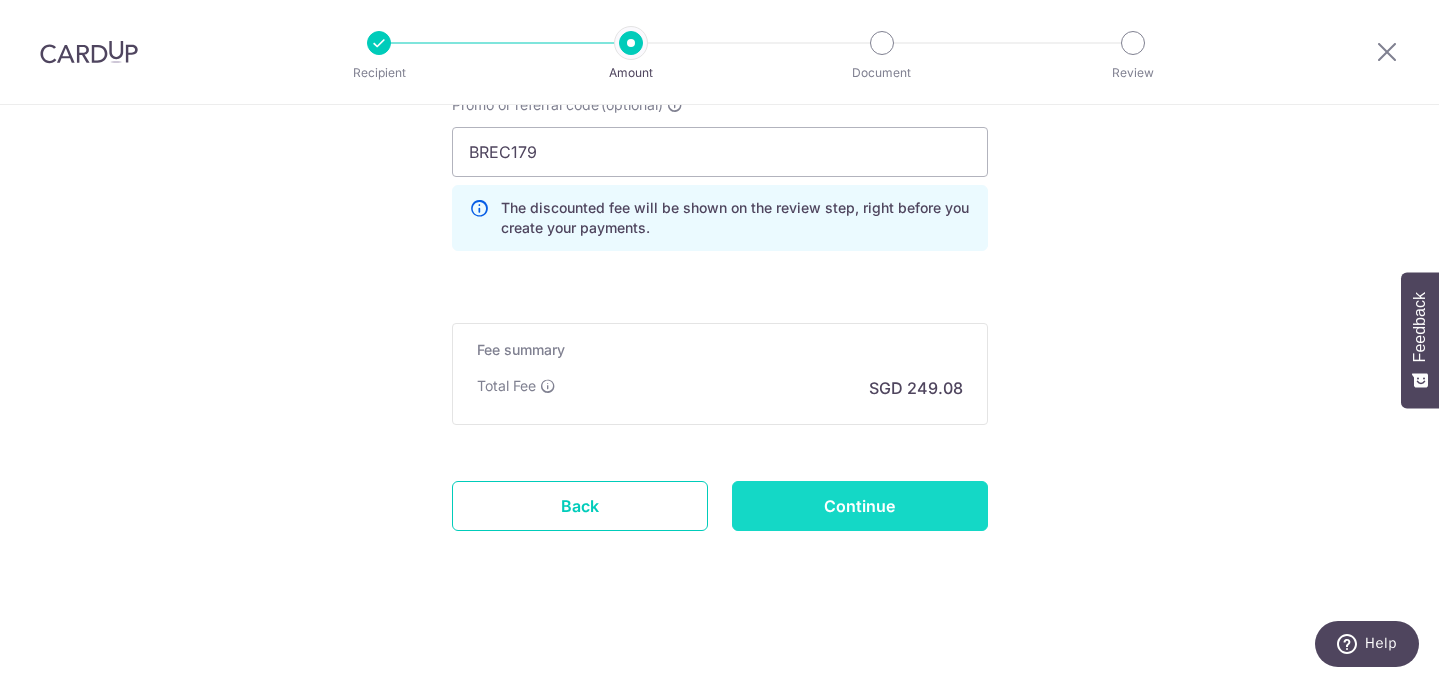 click on "Continue" at bounding box center [860, 506] 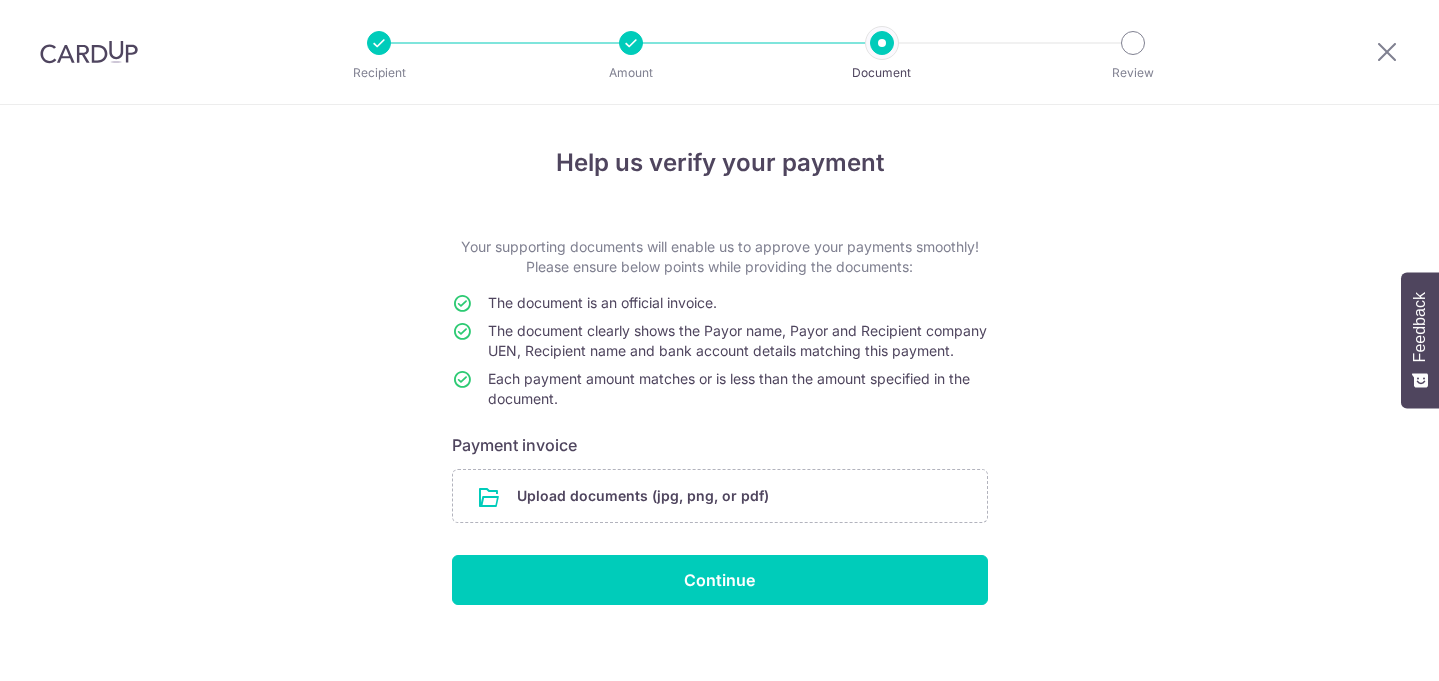 scroll, scrollTop: 0, scrollLeft: 0, axis: both 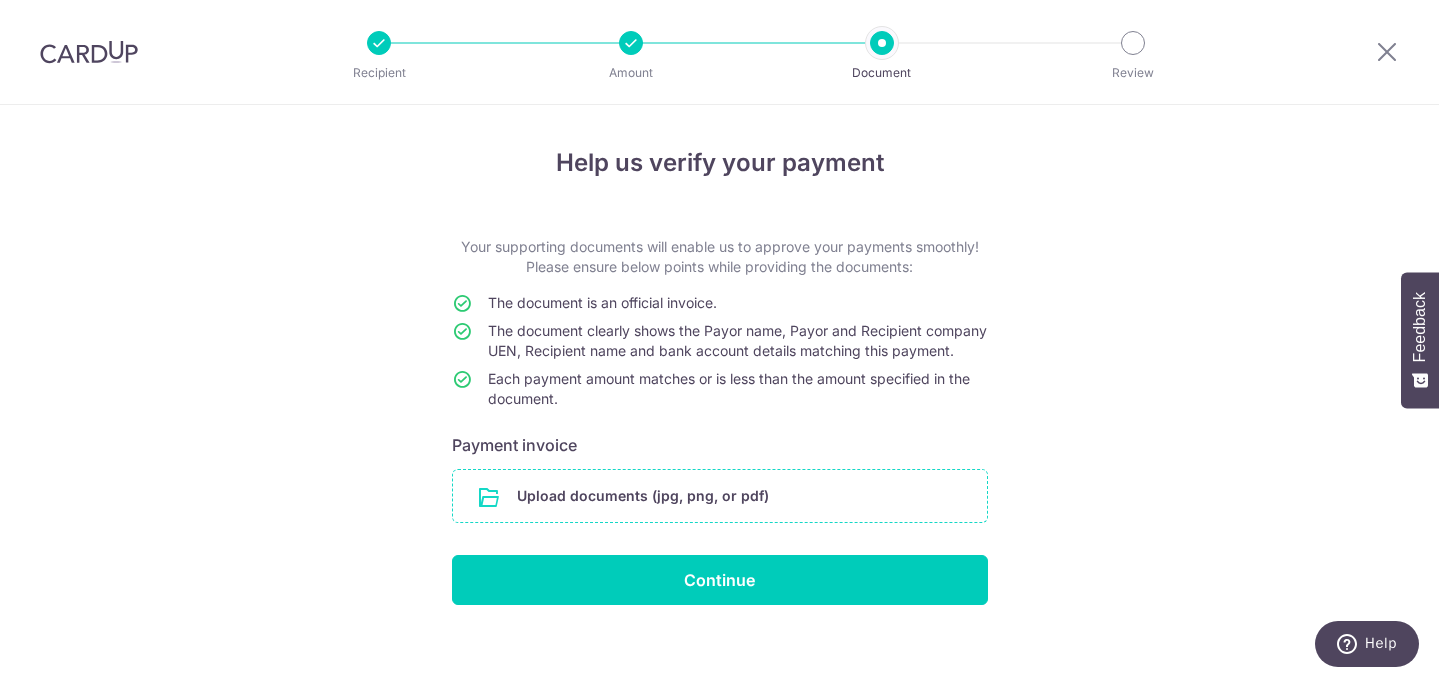 click at bounding box center [720, 496] 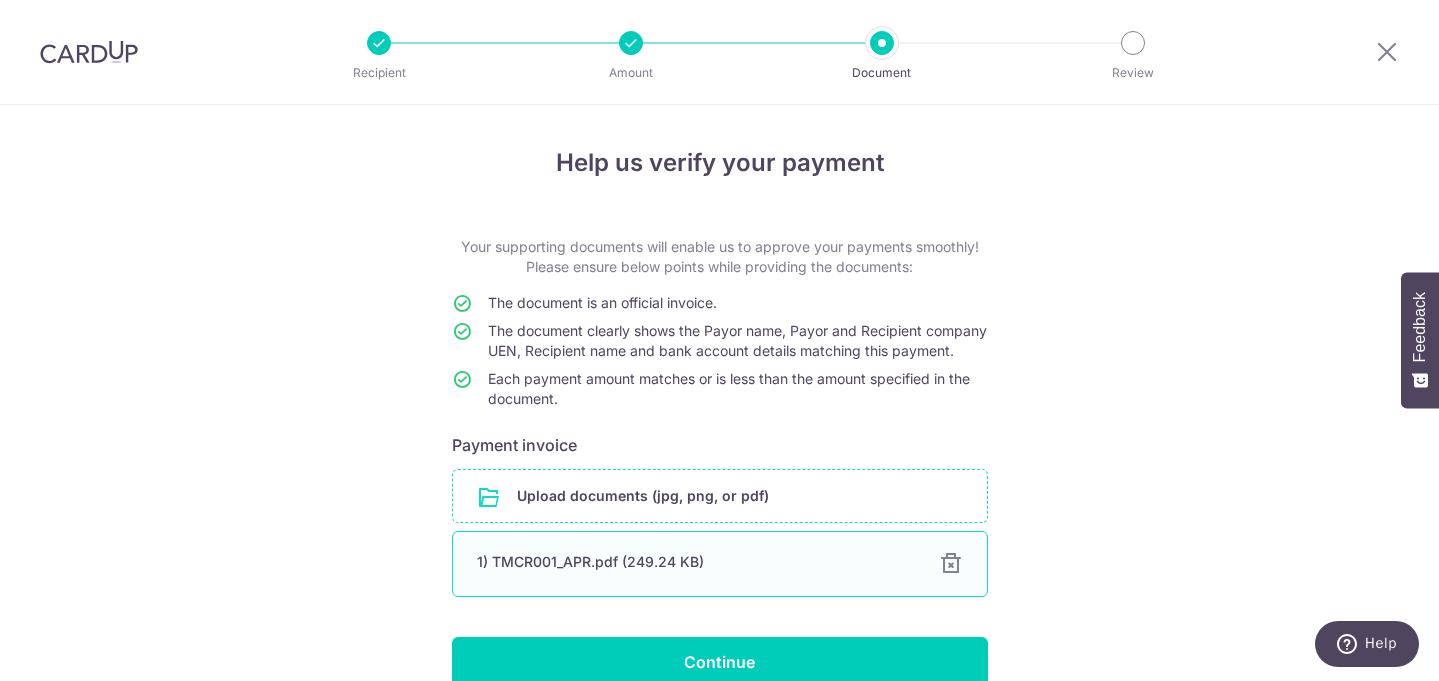 scroll, scrollTop: 120, scrollLeft: 0, axis: vertical 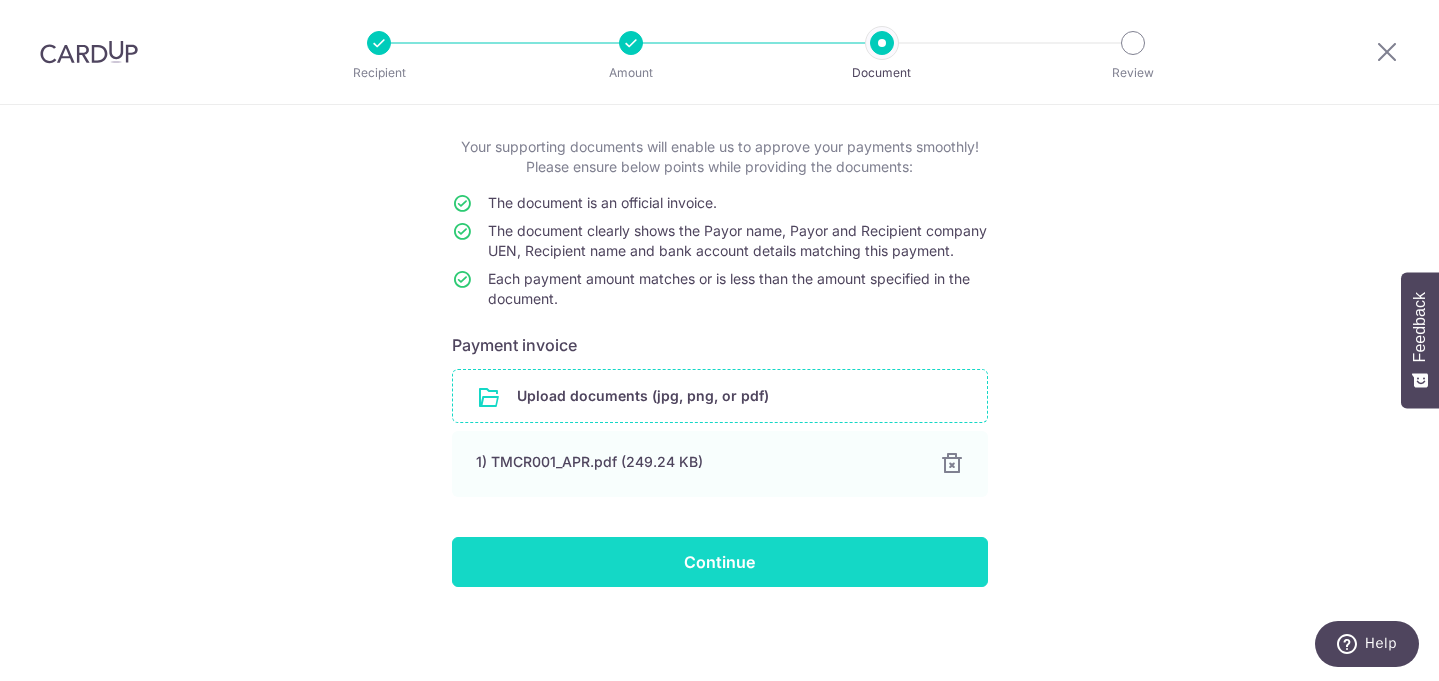 click on "Continue" at bounding box center [720, 562] 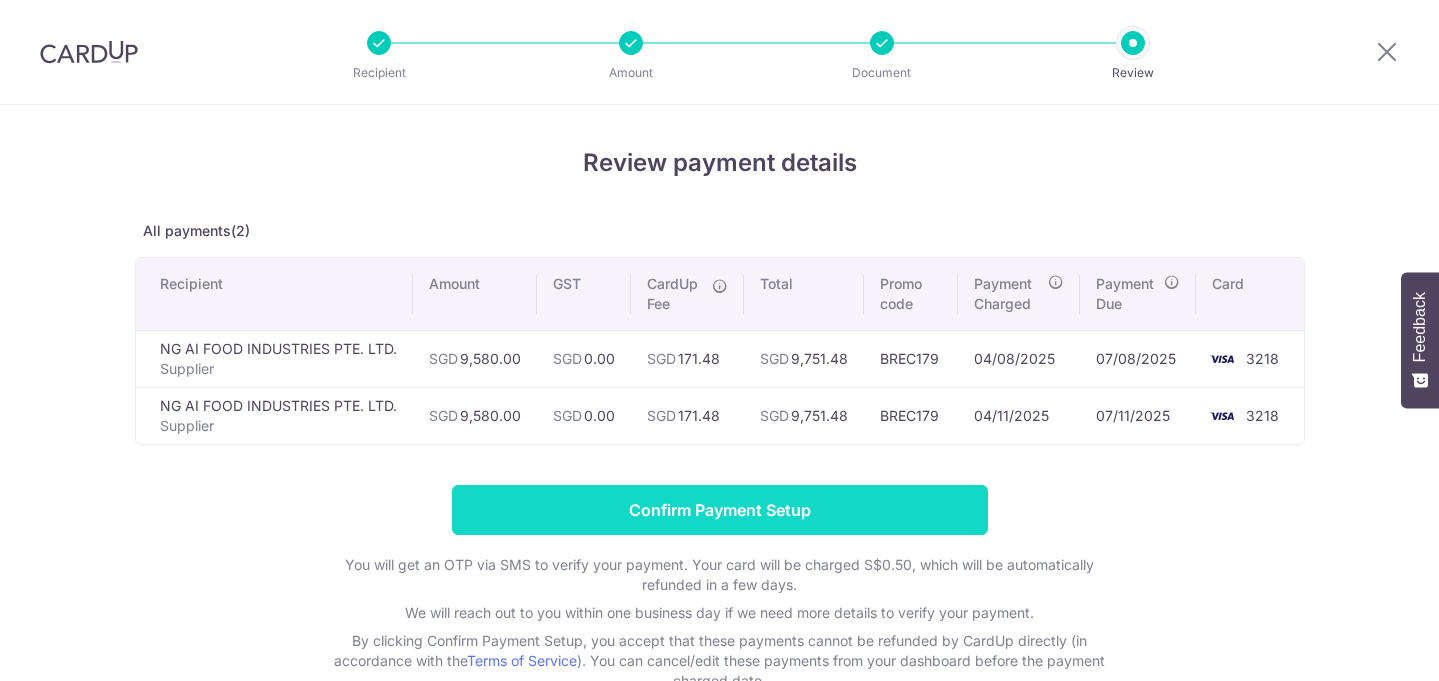 scroll, scrollTop: 0, scrollLeft: 0, axis: both 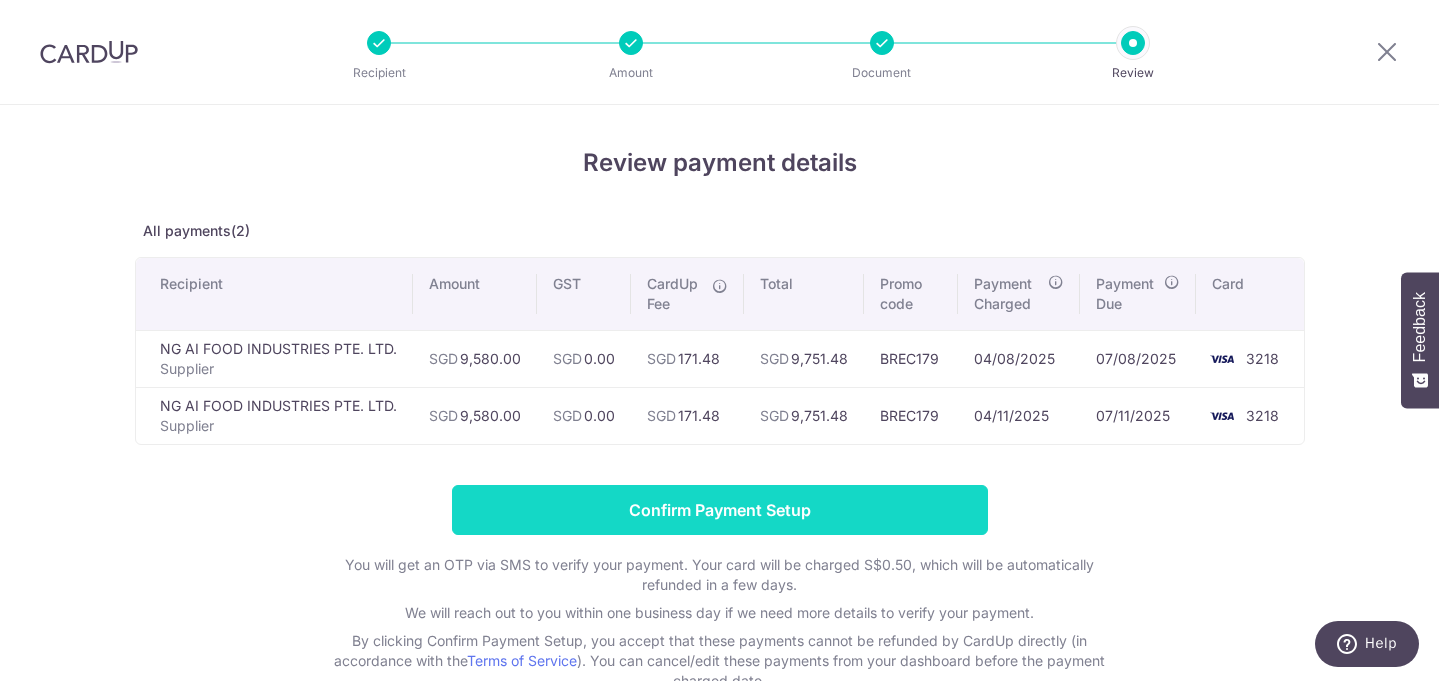 click on "Confirm Payment Setup" at bounding box center [720, 510] 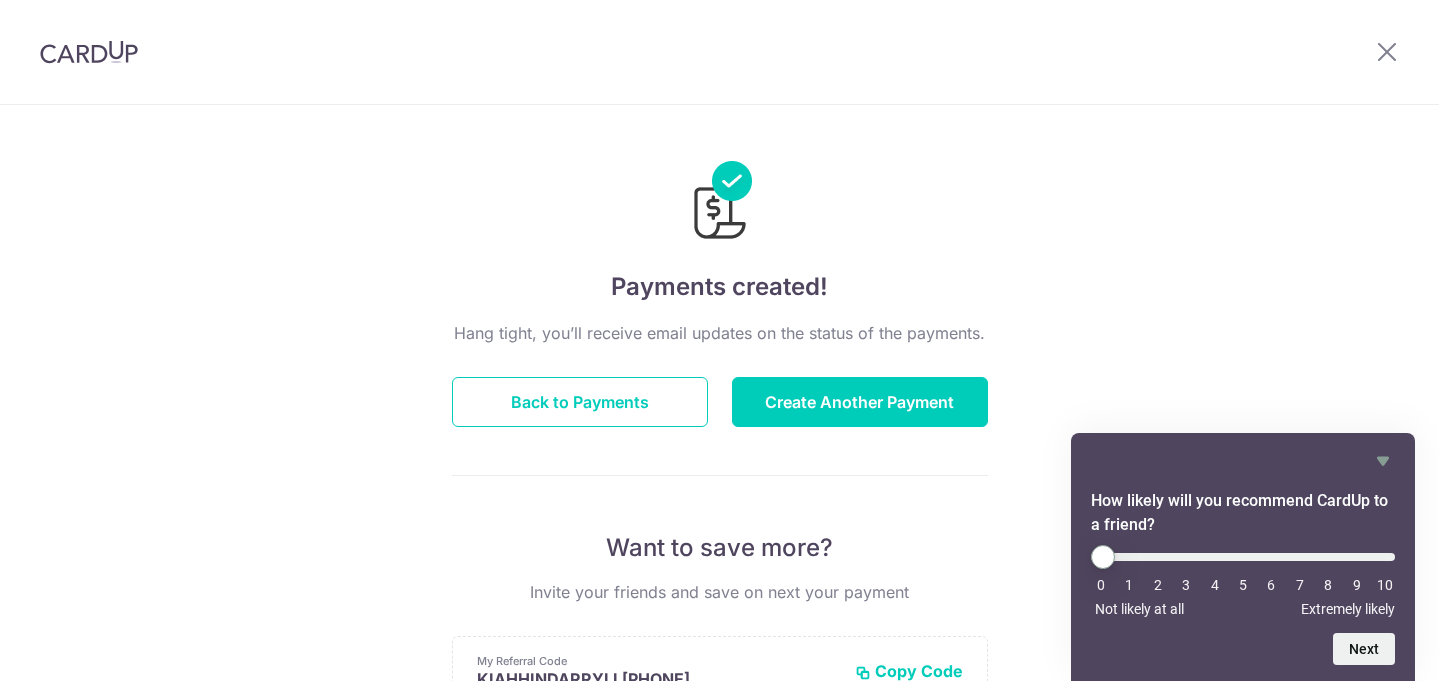 scroll, scrollTop: 0, scrollLeft: 0, axis: both 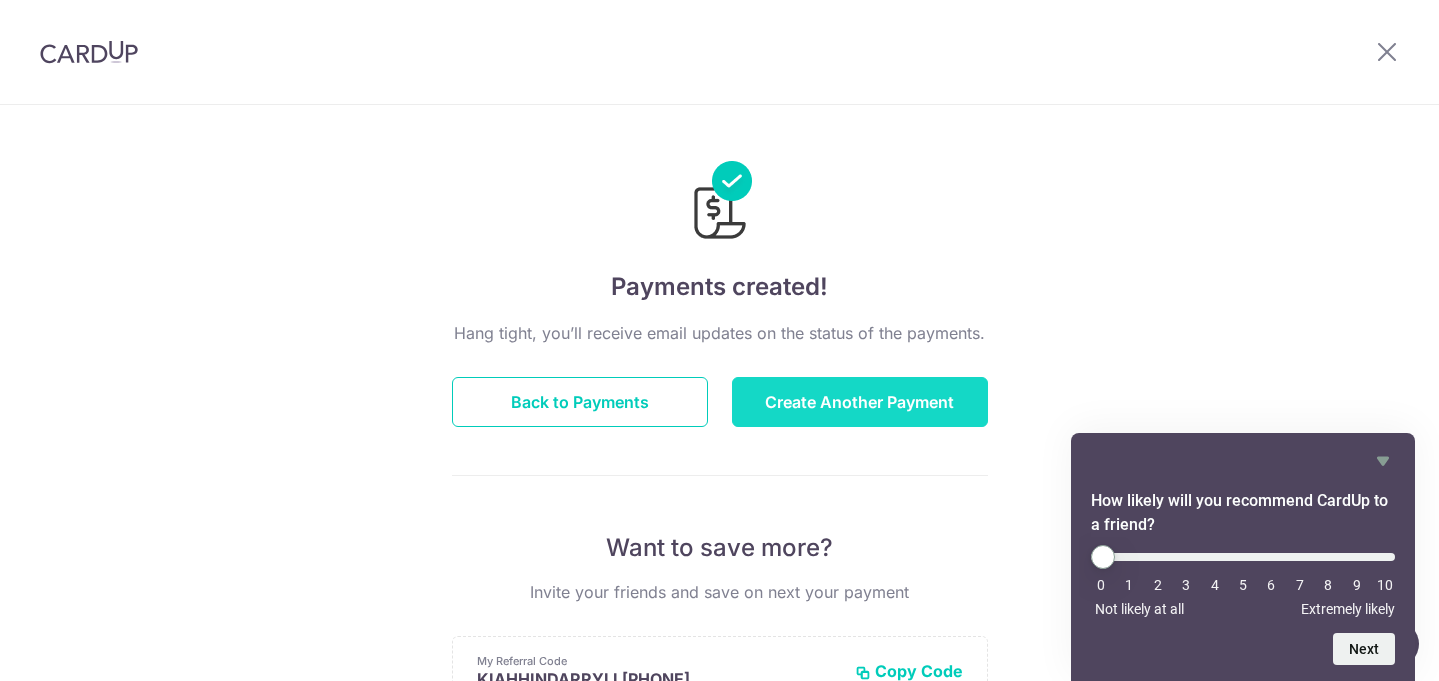 click on "Create Another Payment" at bounding box center (860, 402) 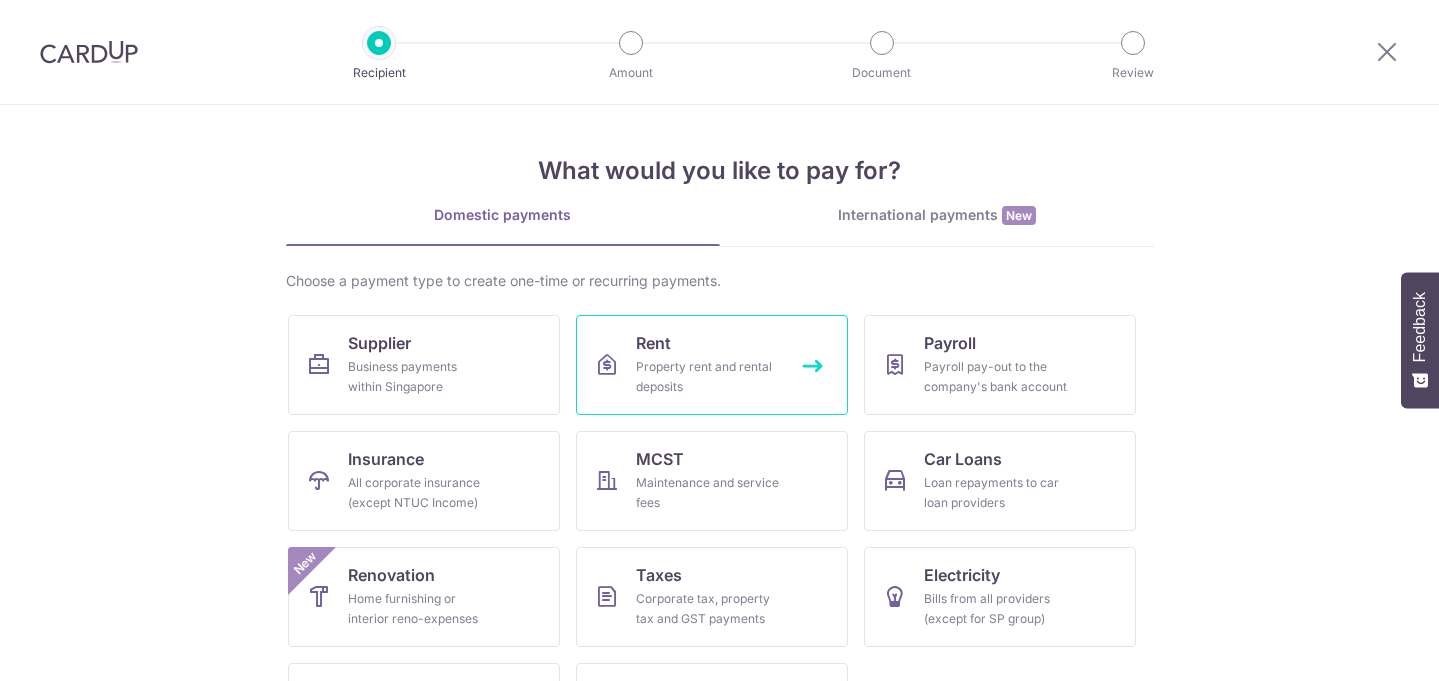 scroll, scrollTop: 0, scrollLeft: 0, axis: both 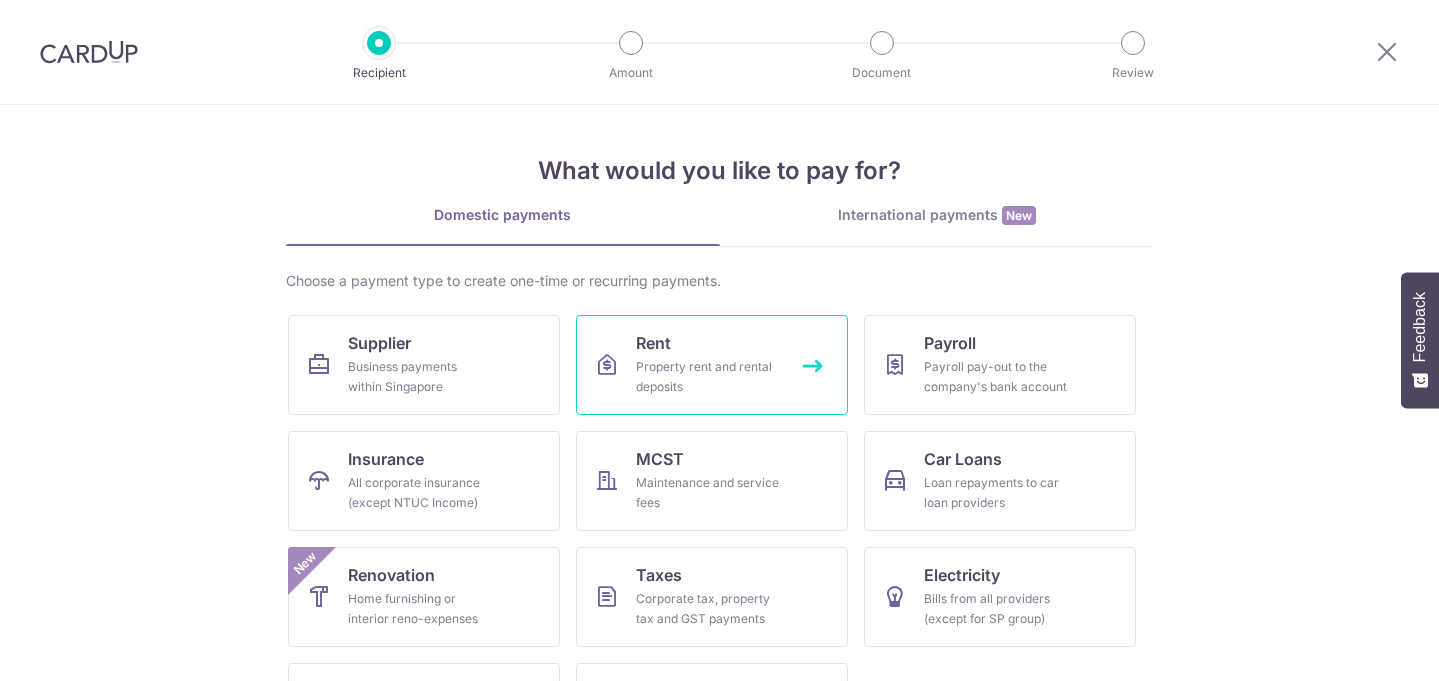 click on "Property rent and rental deposits" at bounding box center (708, 377) 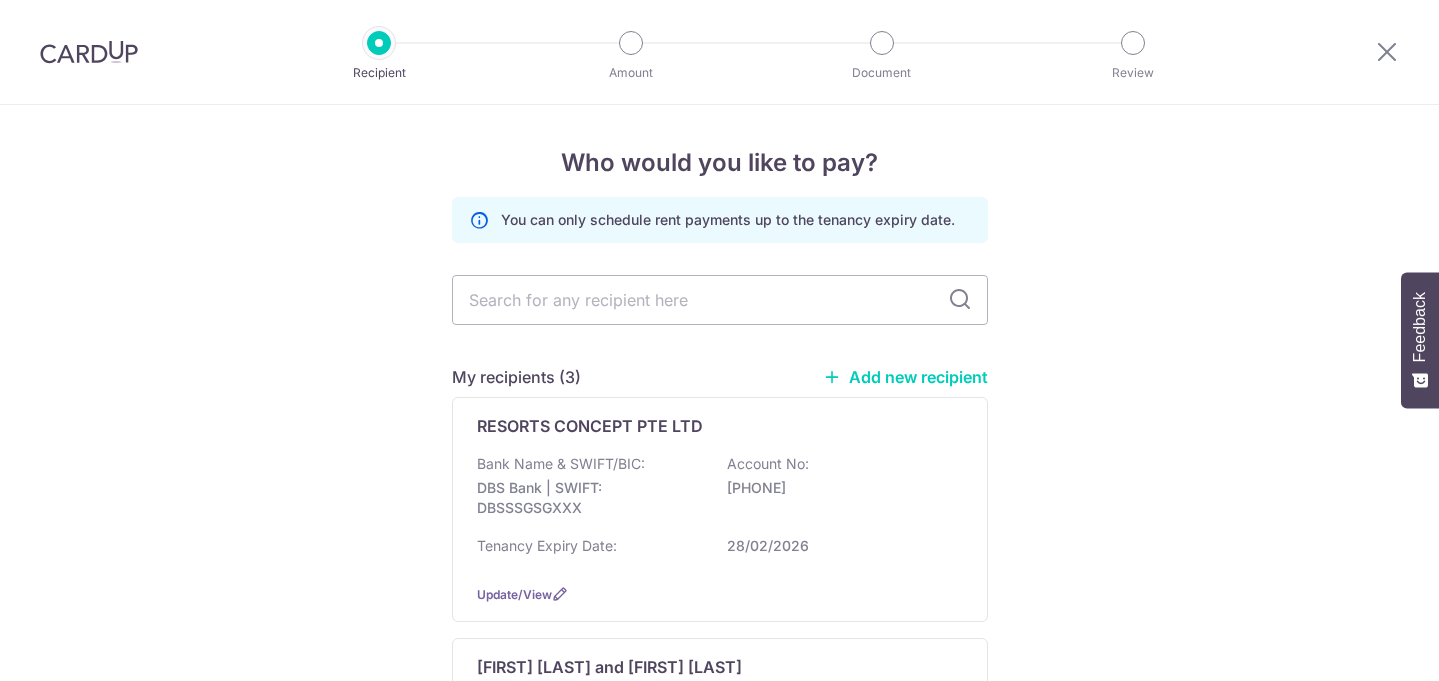scroll, scrollTop: 0, scrollLeft: 0, axis: both 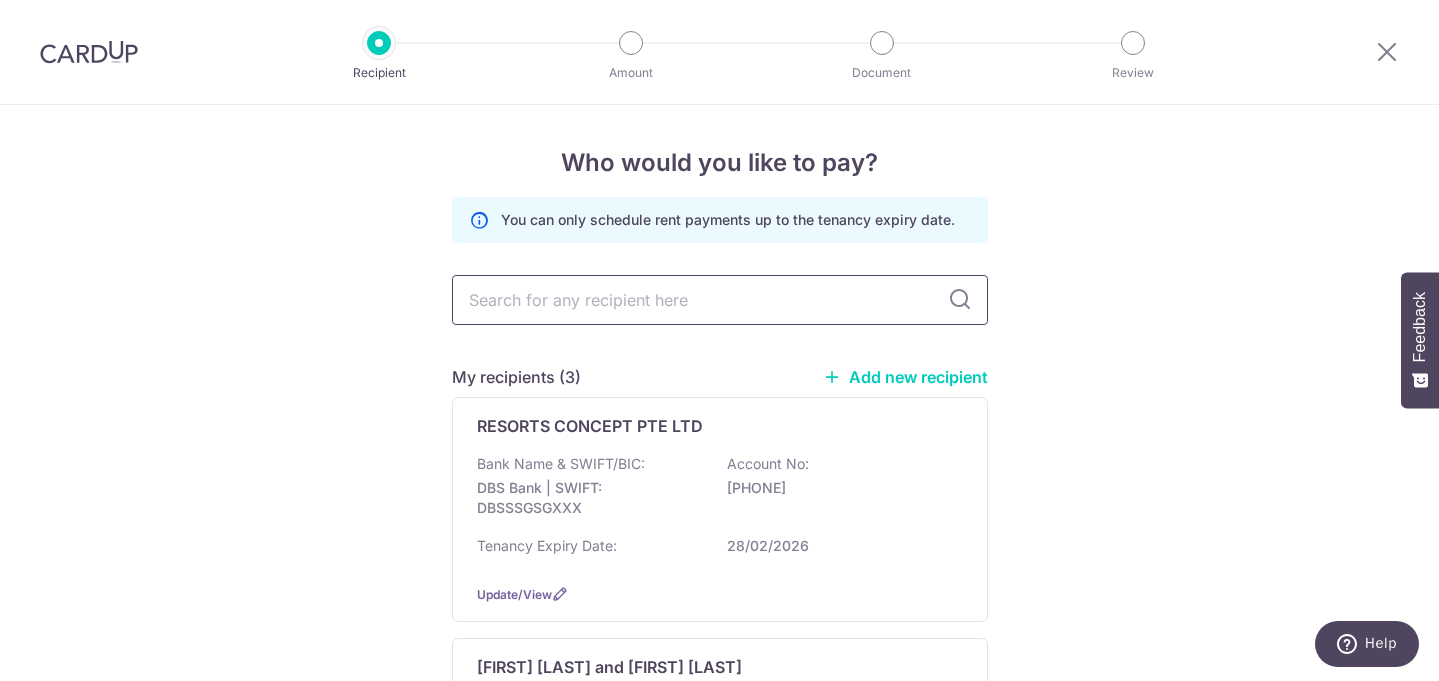 click at bounding box center (720, 300) 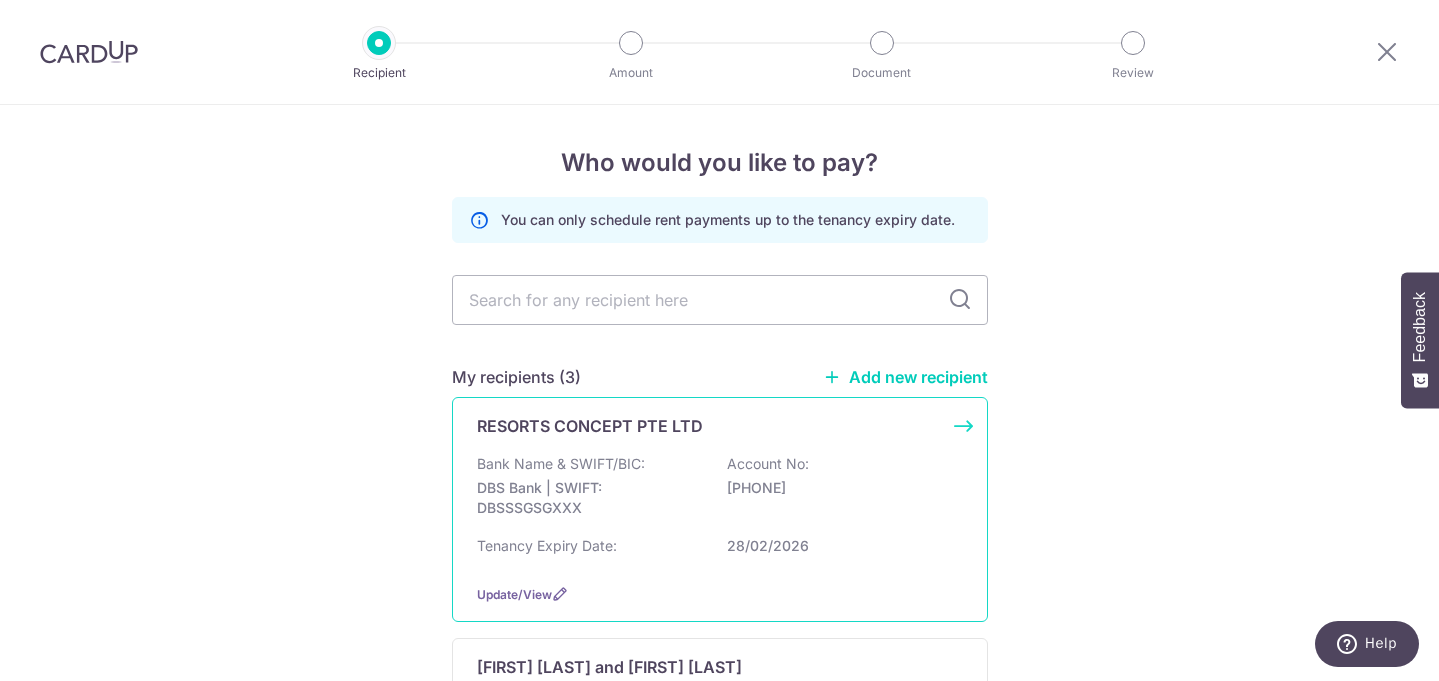 click on "RESORTS CONCEPT PTE LTD" at bounding box center [590, 426] 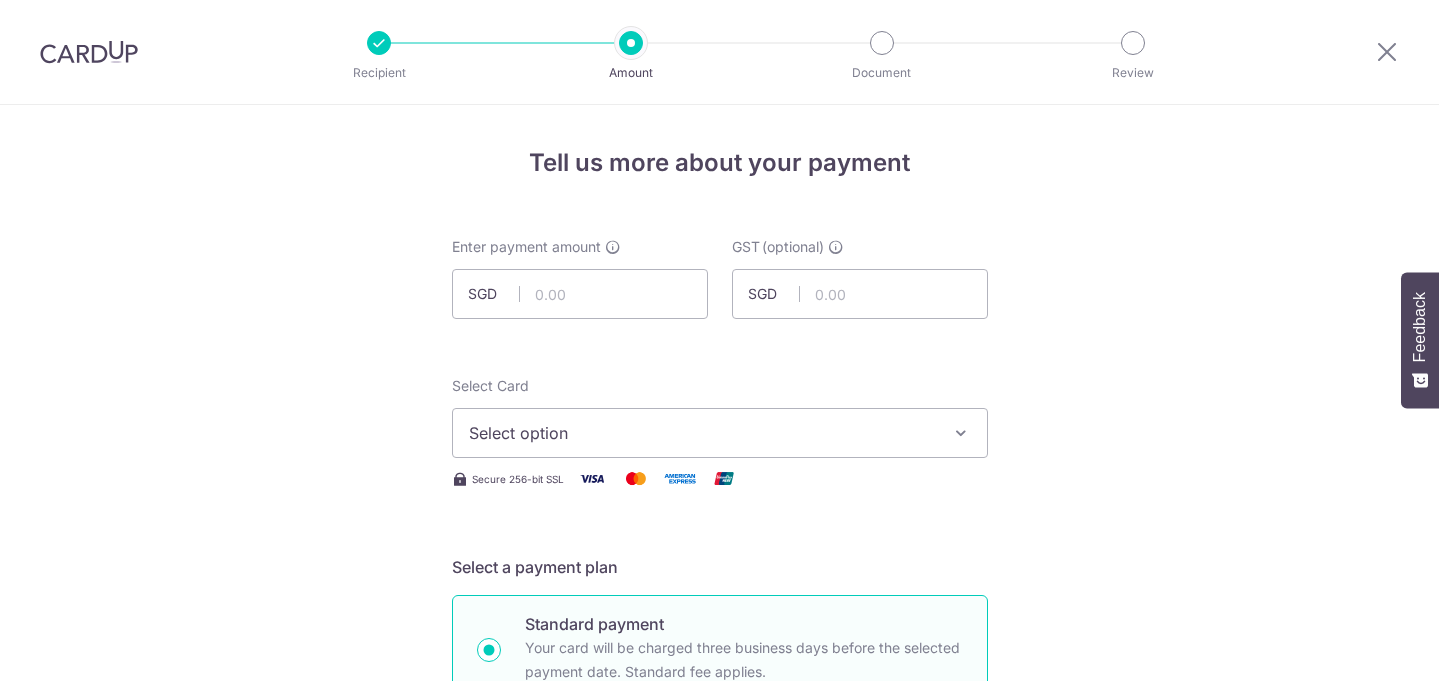 scroll, scrollTop: 0, scrollLeft: 0, axis: both 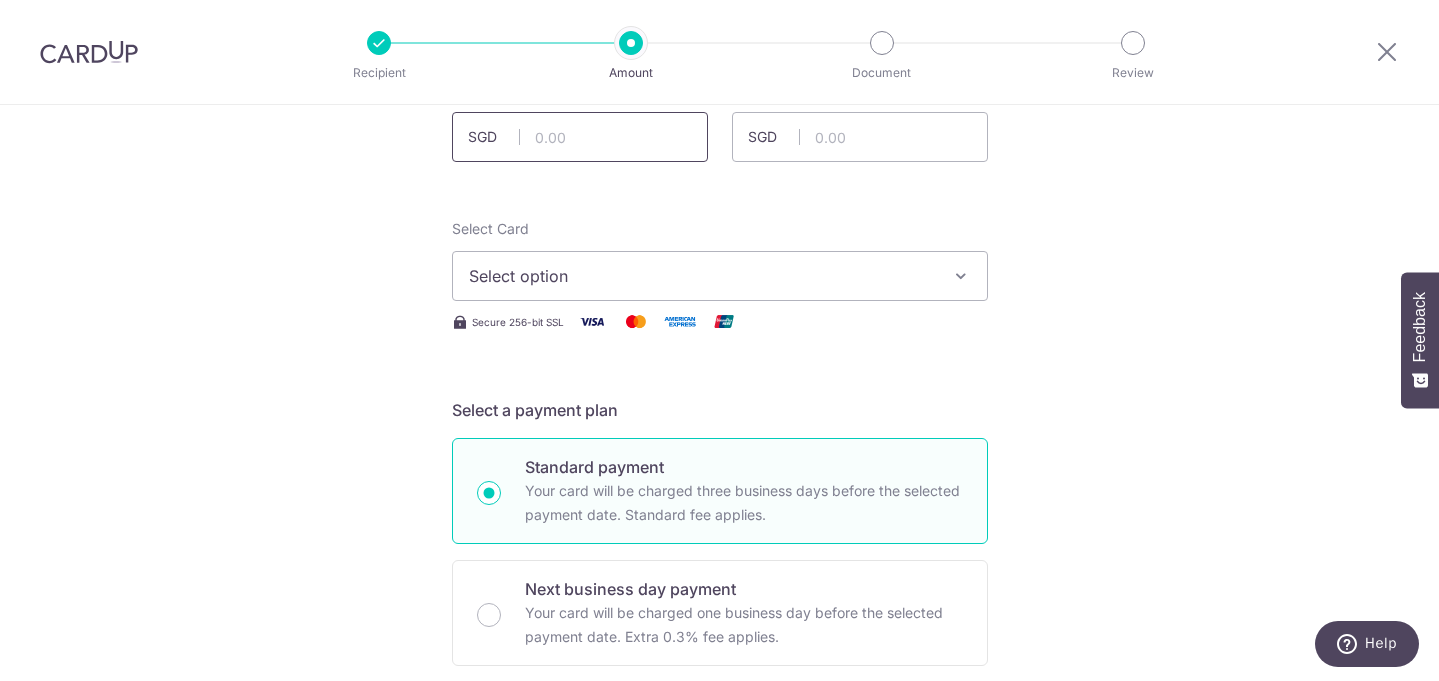 click at bounding box center (580, 137) 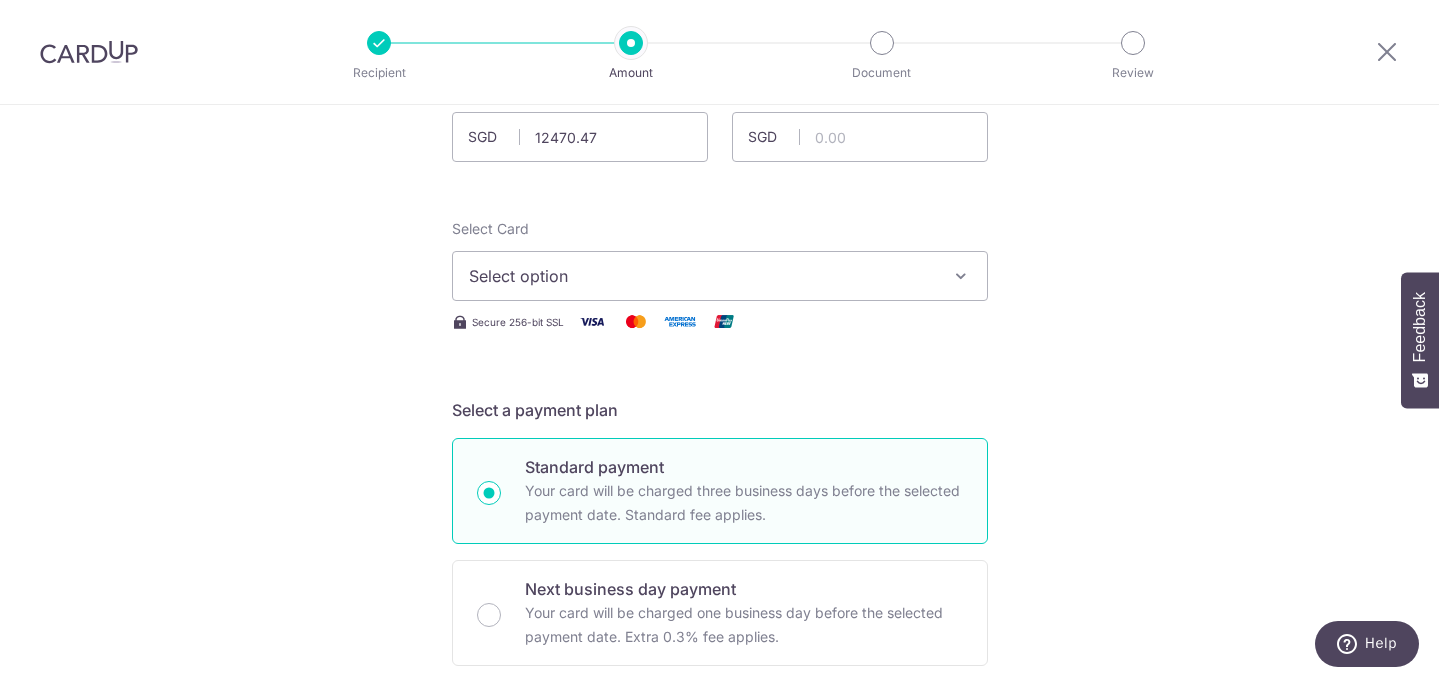 type on "12,470.47" 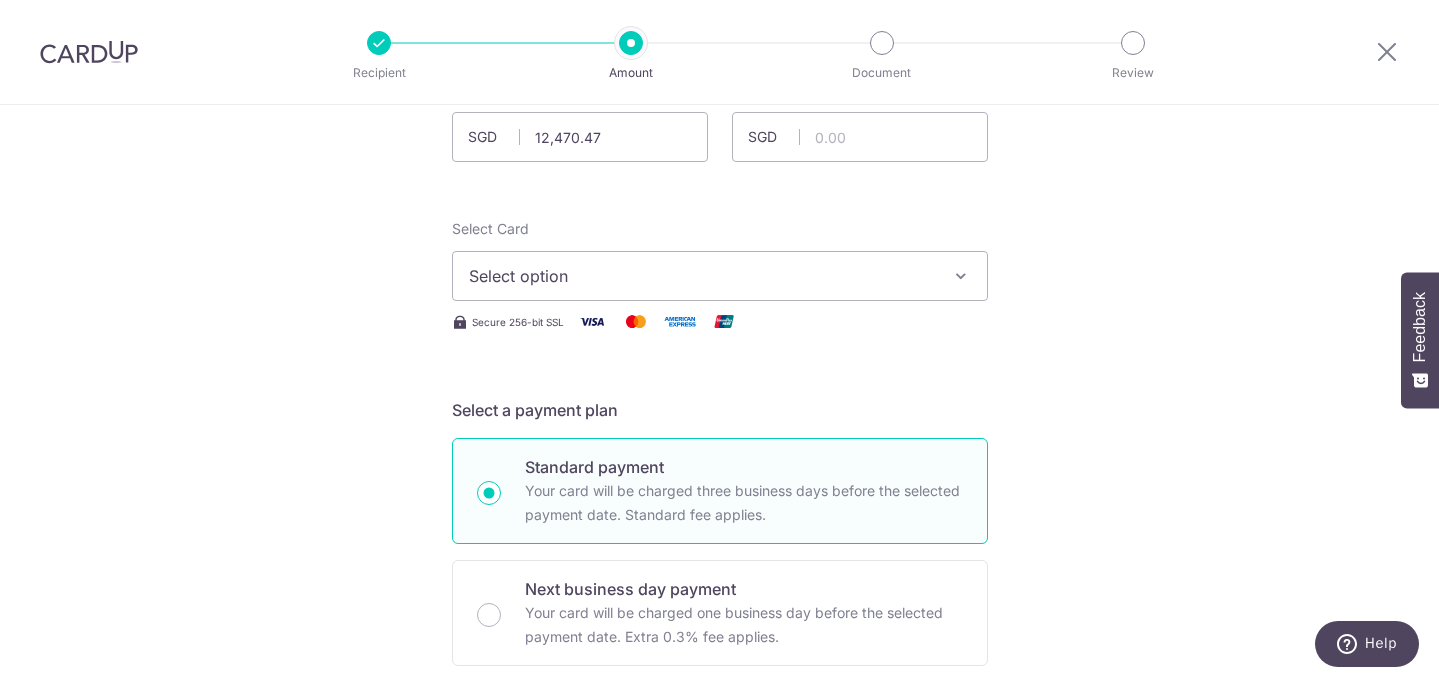 click on "Select option" at bounding box center [720, 276] 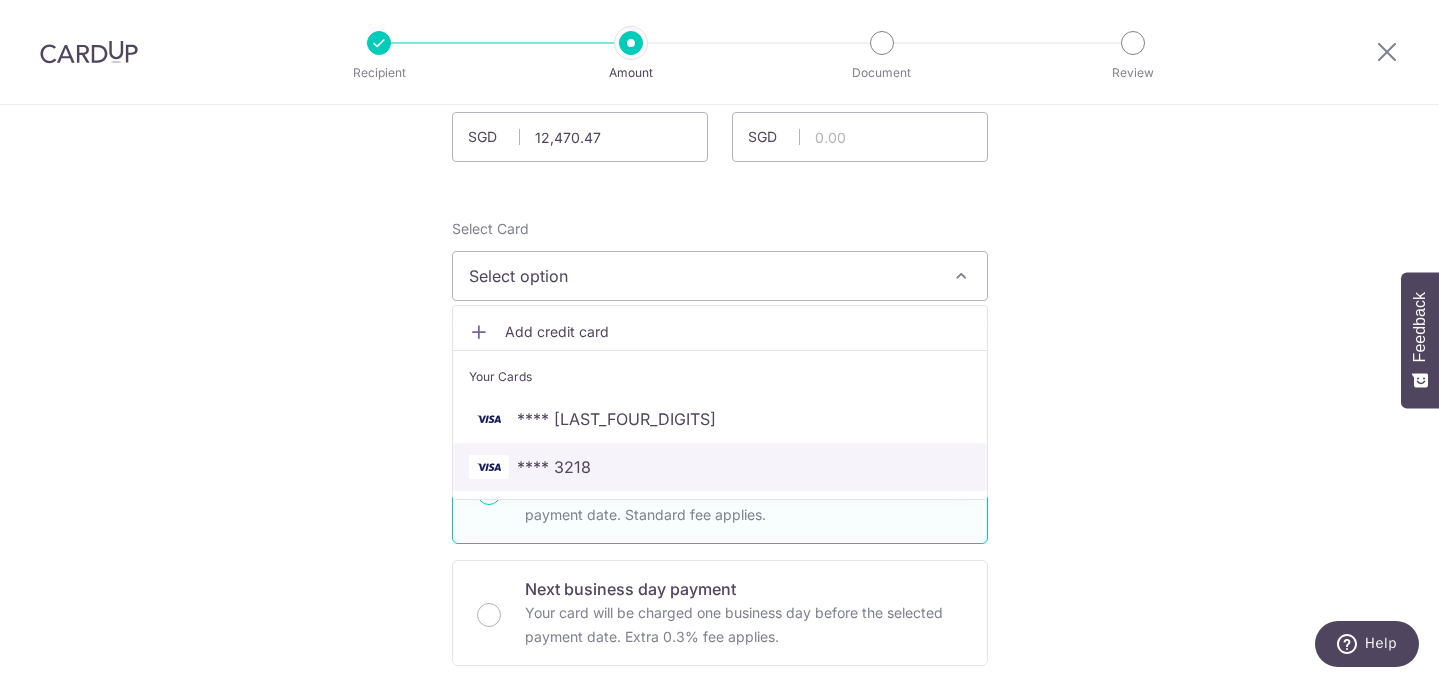 click on "**** 3218" at bounding box center (554, 467) 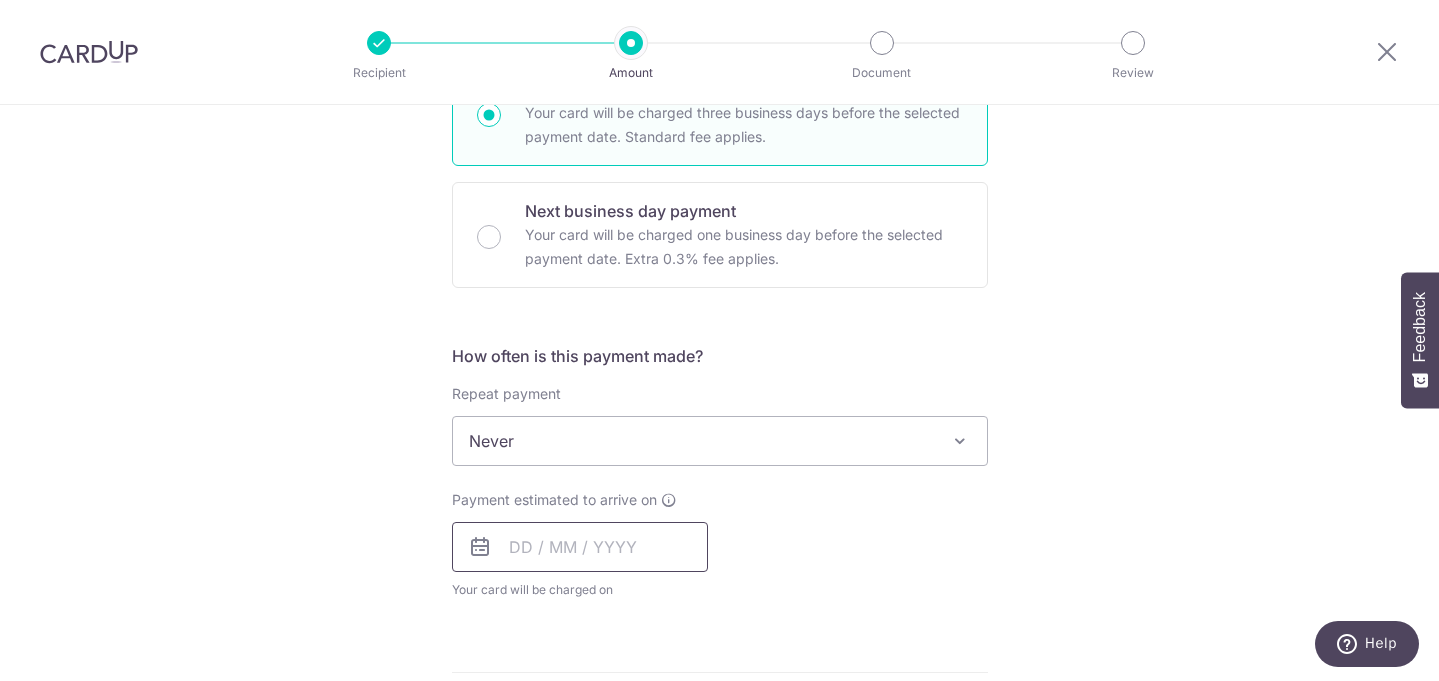 scroll, scrollTop: 583, scrollLeft: 0, axis: vertical 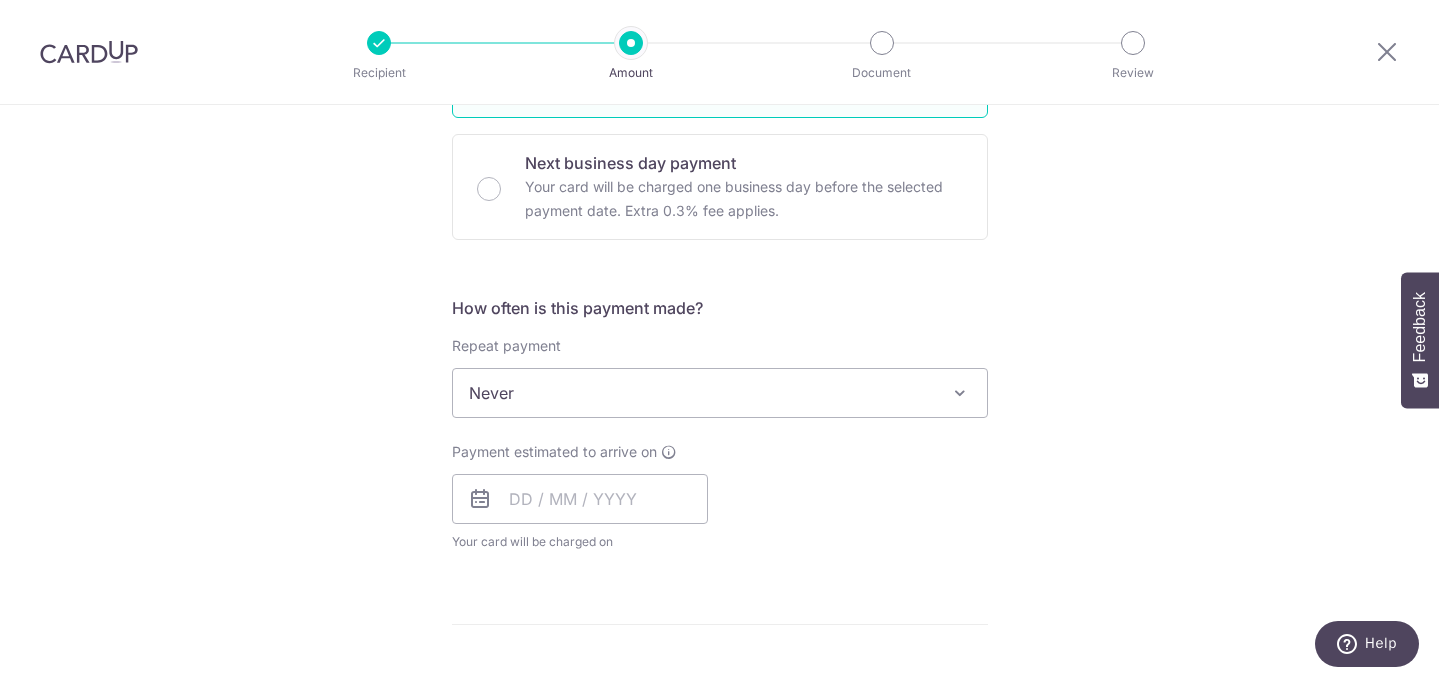 click on "Never" at bounding box center (720, 393) 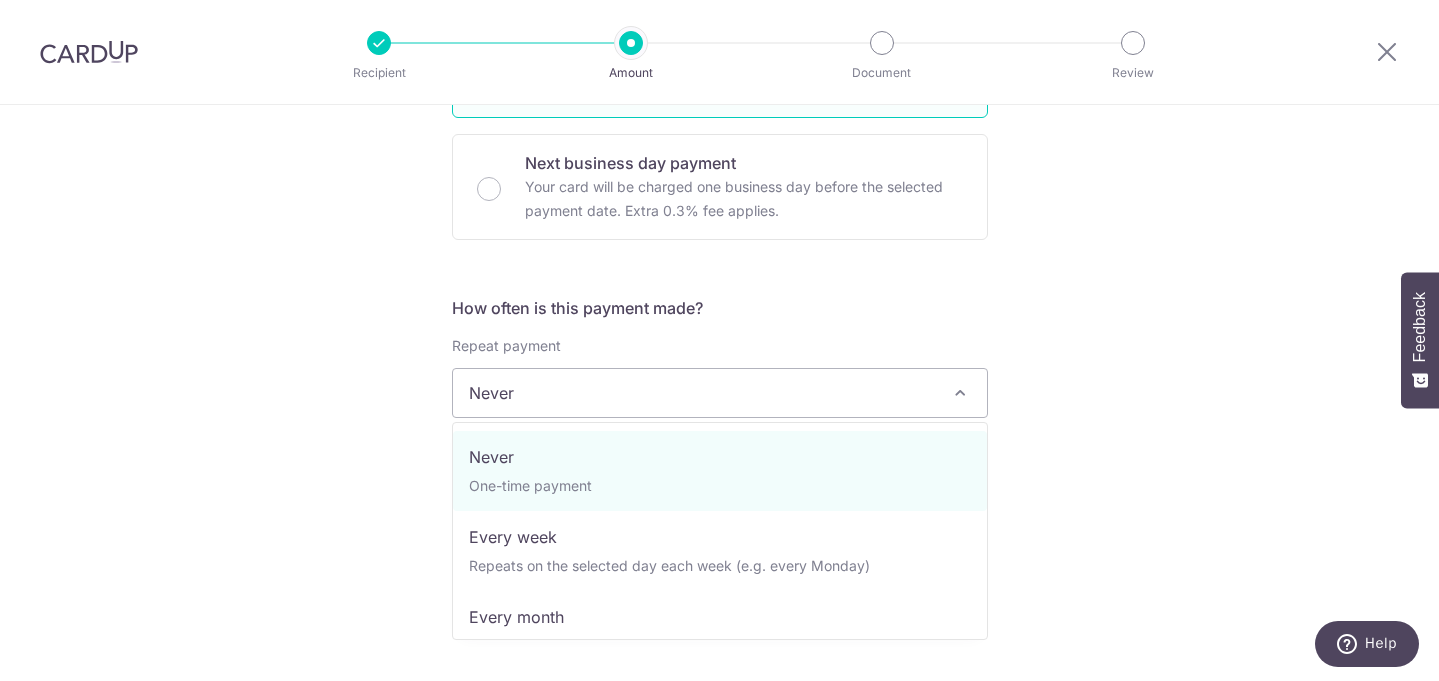 click on "Enter payment amount
GST
(optional)
SGD
Select Card
**** [LAST_FOUR_DIGITS]
Add credit card
Your Cards
**** [LAST_FOUR_DIGITS]
**** [LAST_FOUR_DIGITS]
Secure 256-bit SSL" at bounding box center [719, 493] 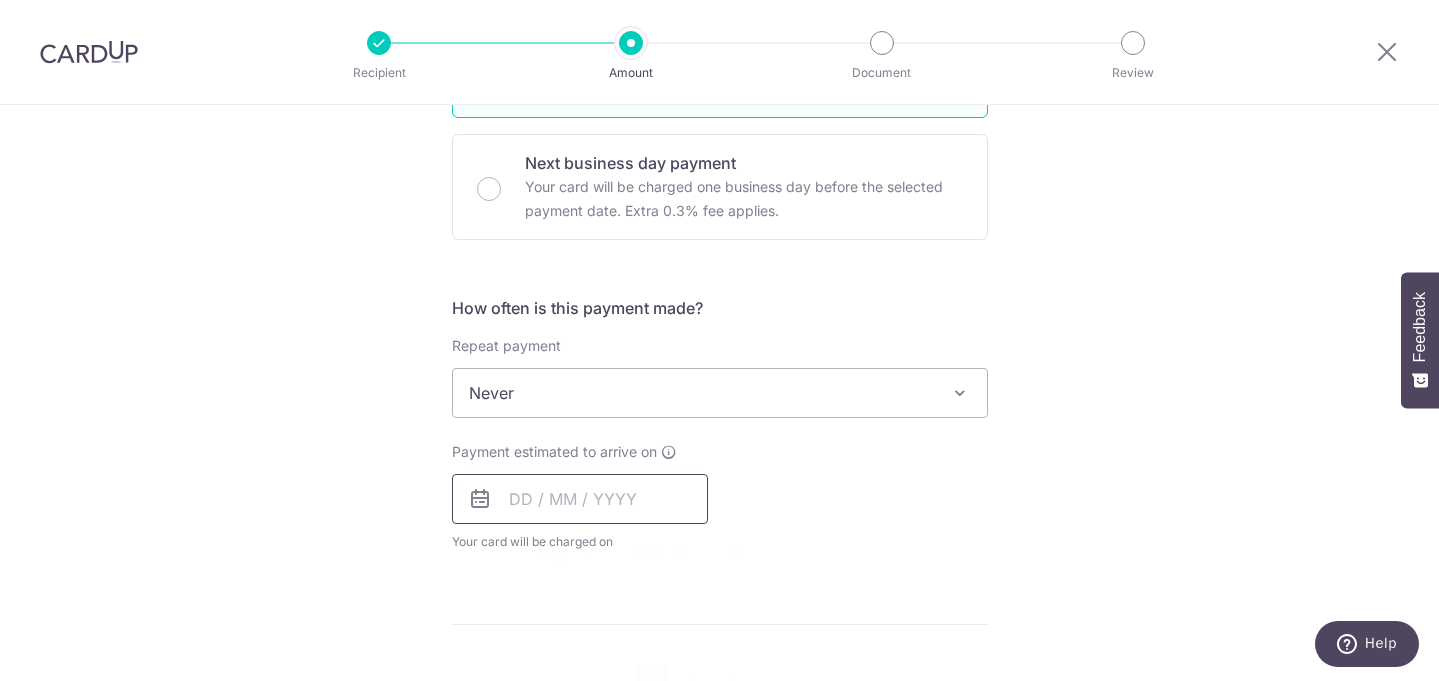 click at bounding box center [580, 499] 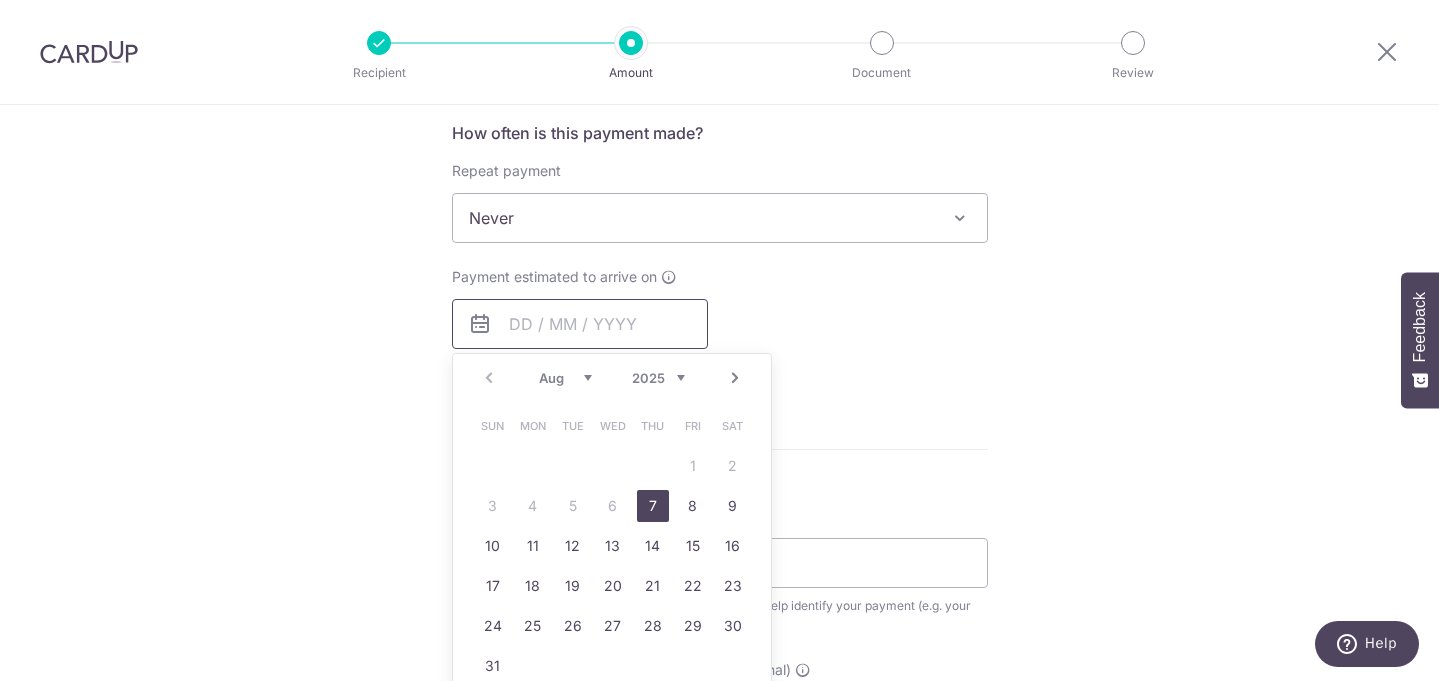 scroll, scrollTop: 808, scrollLeft: 0, axis: vertical 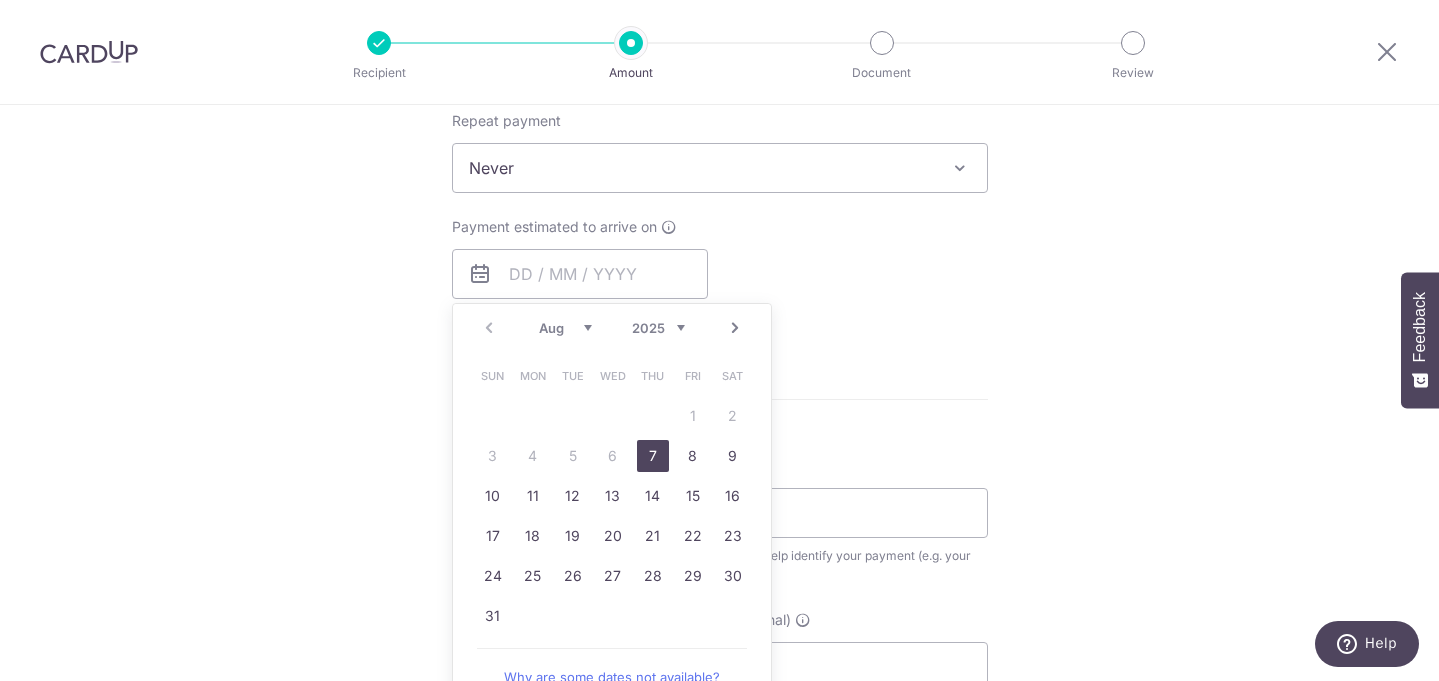 click on "7" at bounding box center [653, 456] 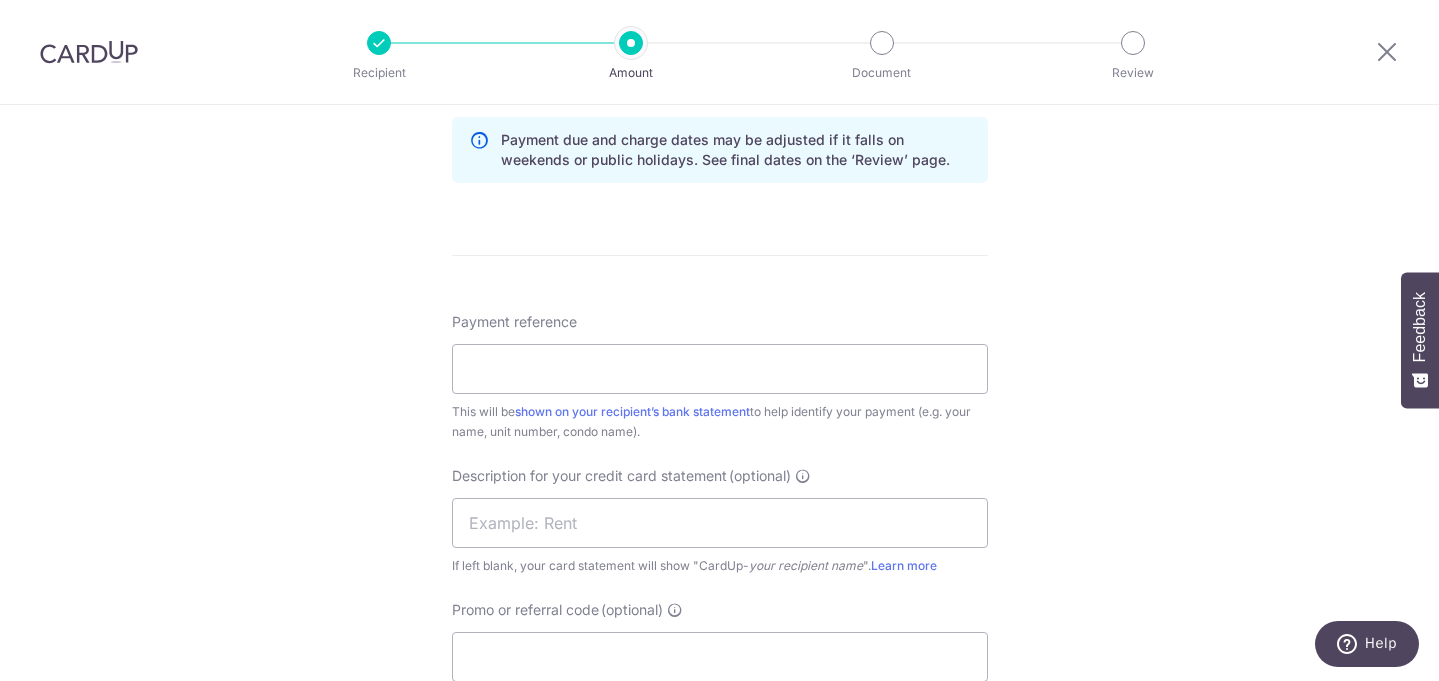 scroll, scrollTop: 1078, scrollLeft: 0, axis: vertical 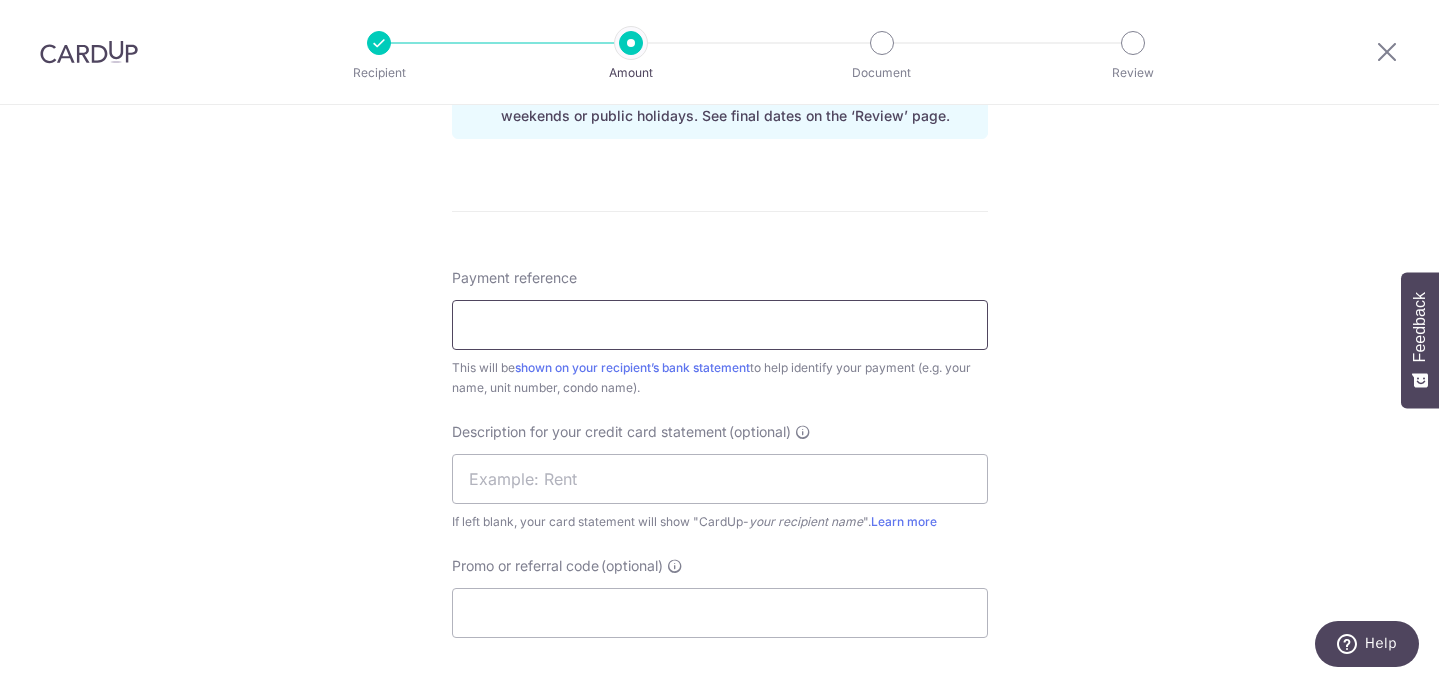 click on "Payment reference" at bounding box center (720, 325) 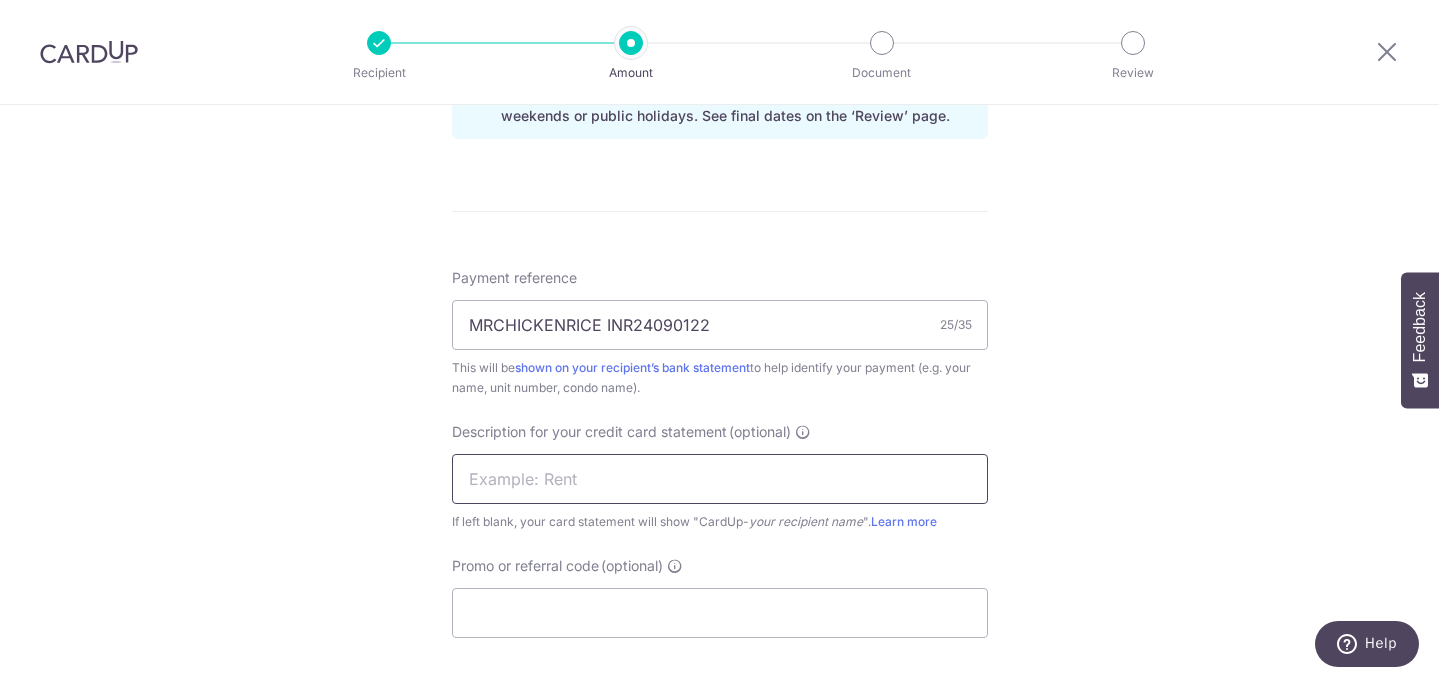 click at bounding box center (720, 479) 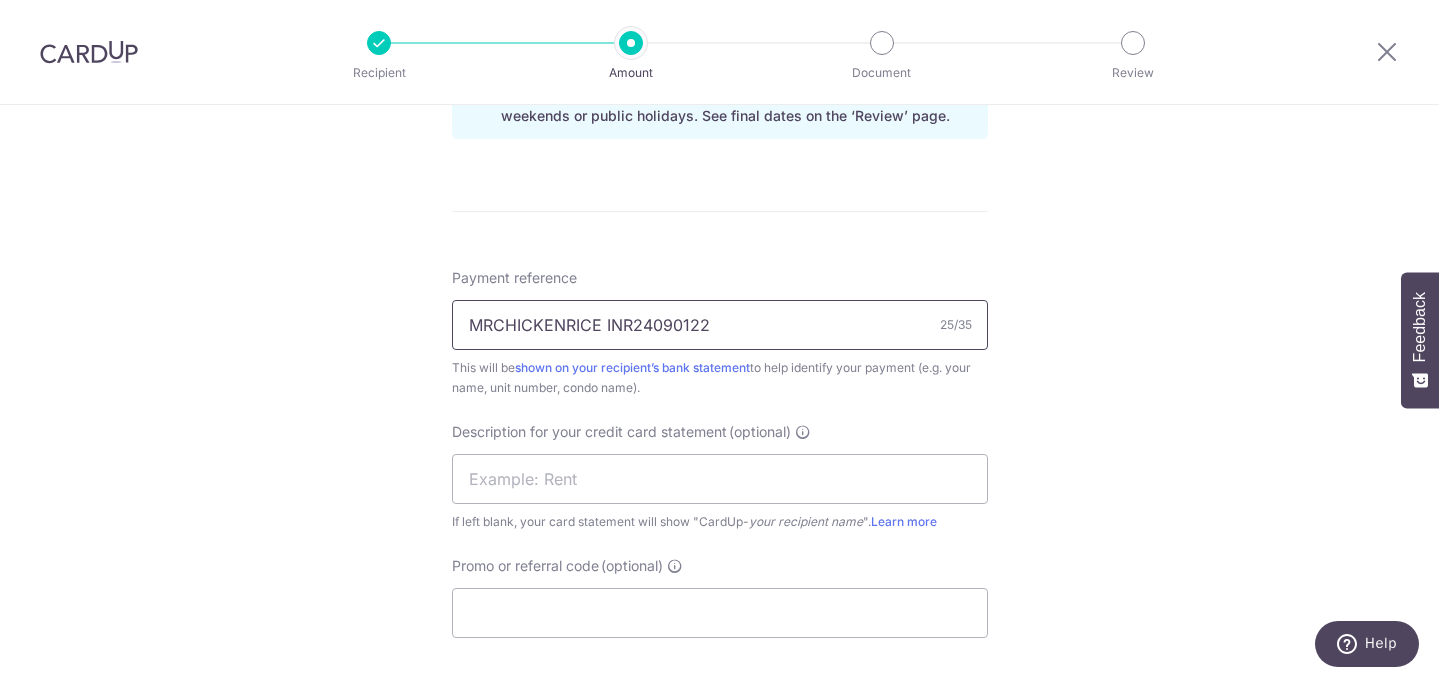 click on "MRCHICKENRICE INR24090122" at bounding box center (720, 325) 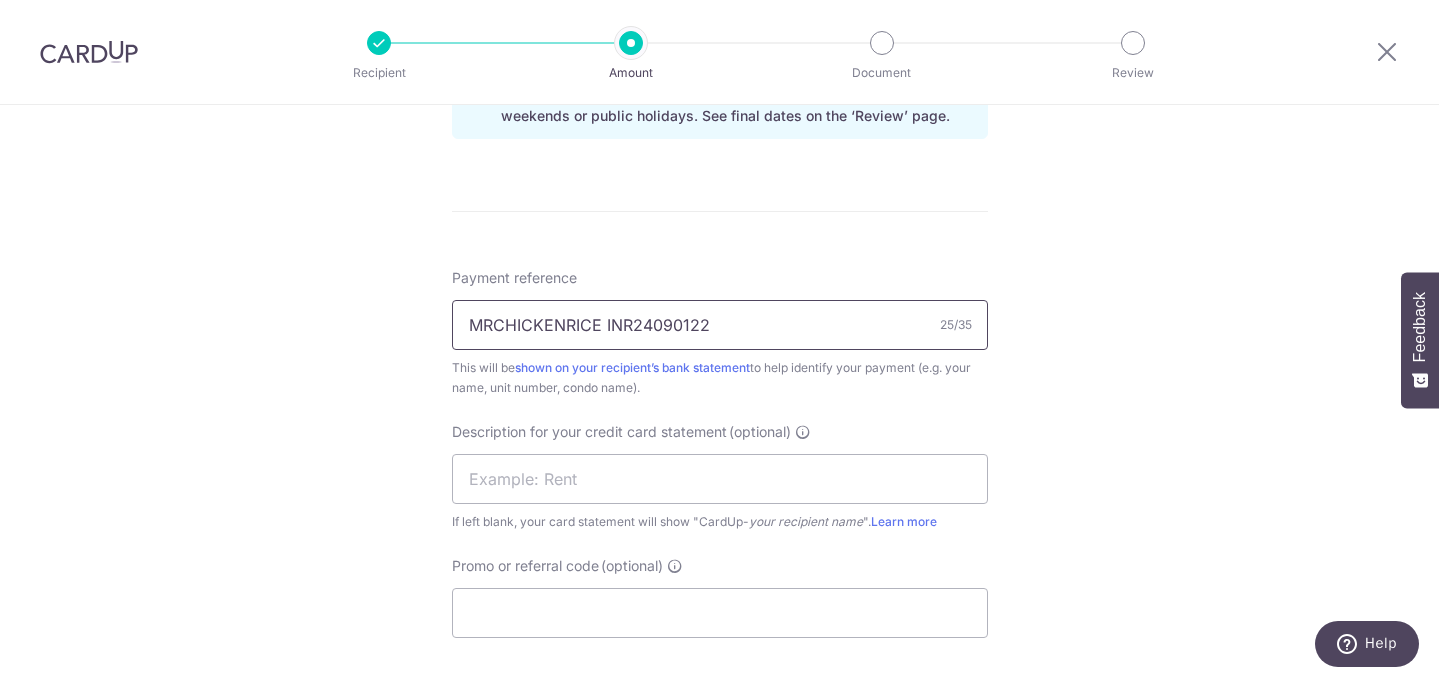 click on "MRCHICKENRICE INR24090122" at bounding box center [720, 325] 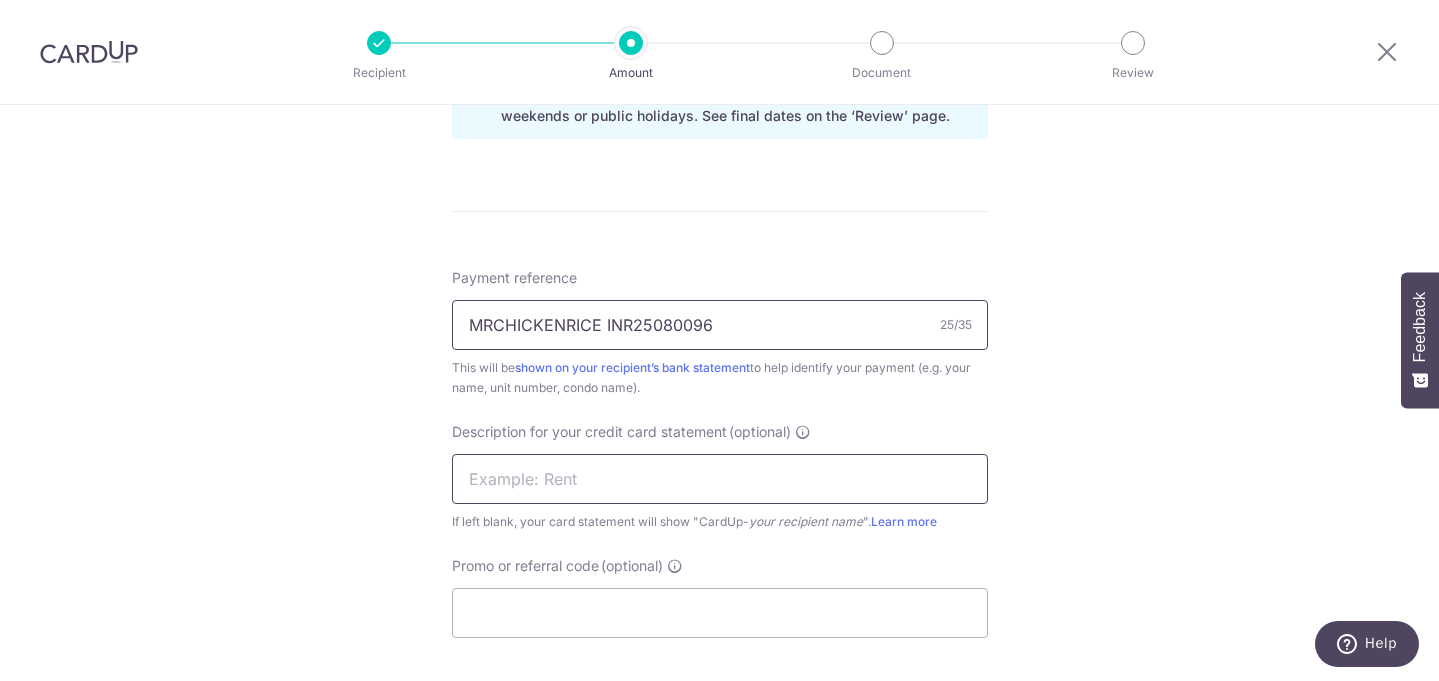 type on "MRCHICKENRICE INR25080096" 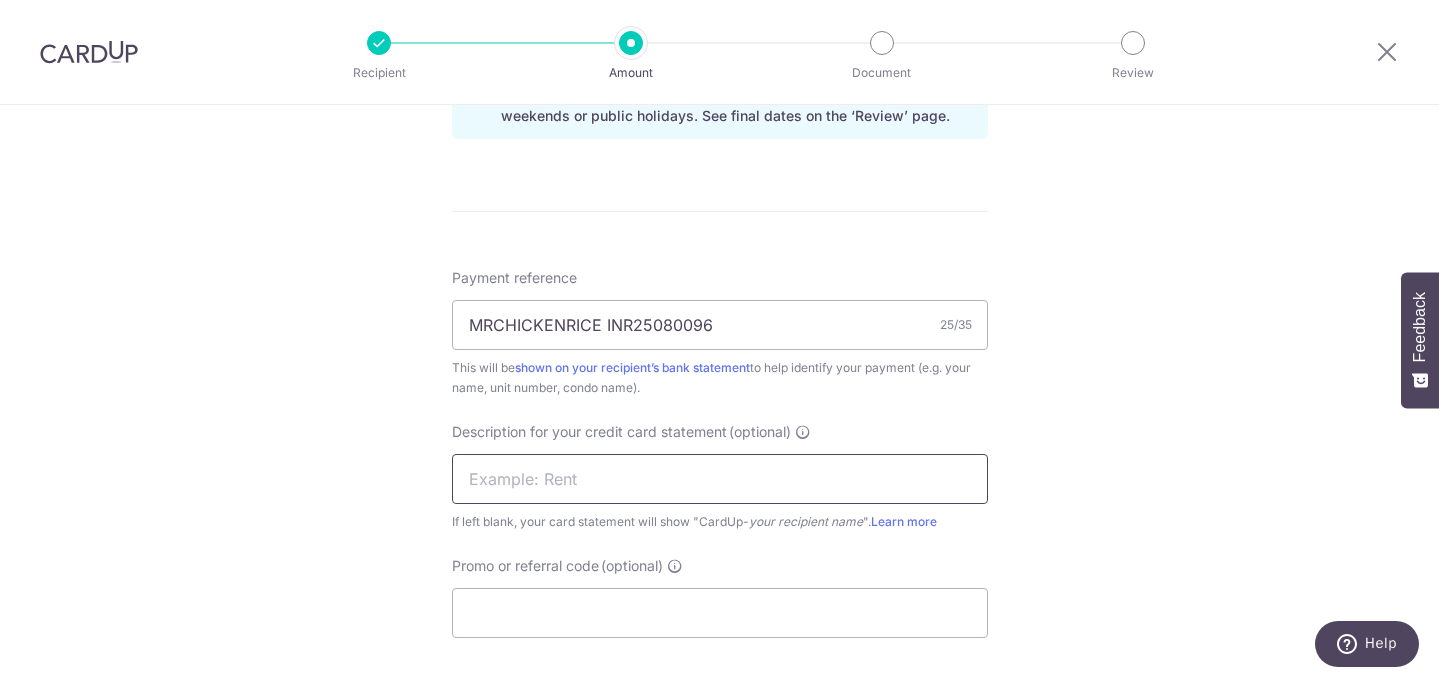 click at bounding box center [720, 479] 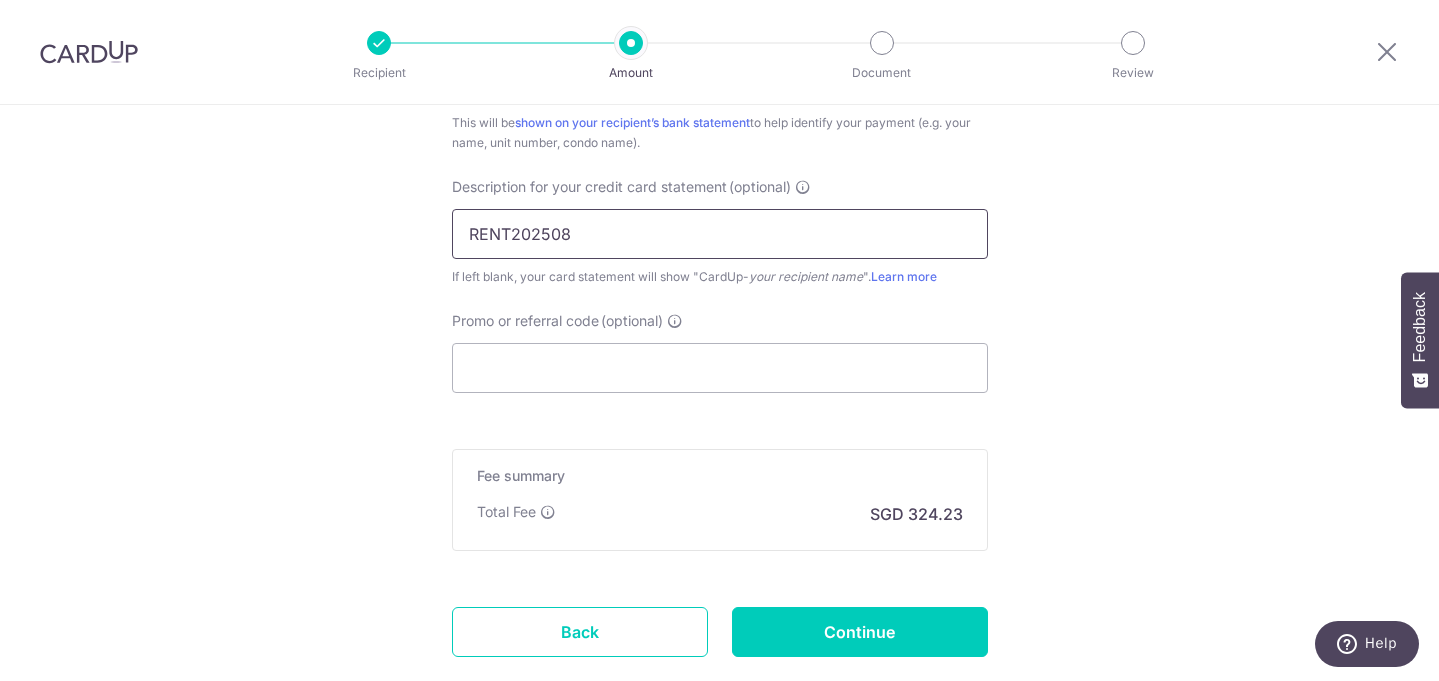 scroll, scrollTop: 1382, scrollLeft: 0, axis: vertical 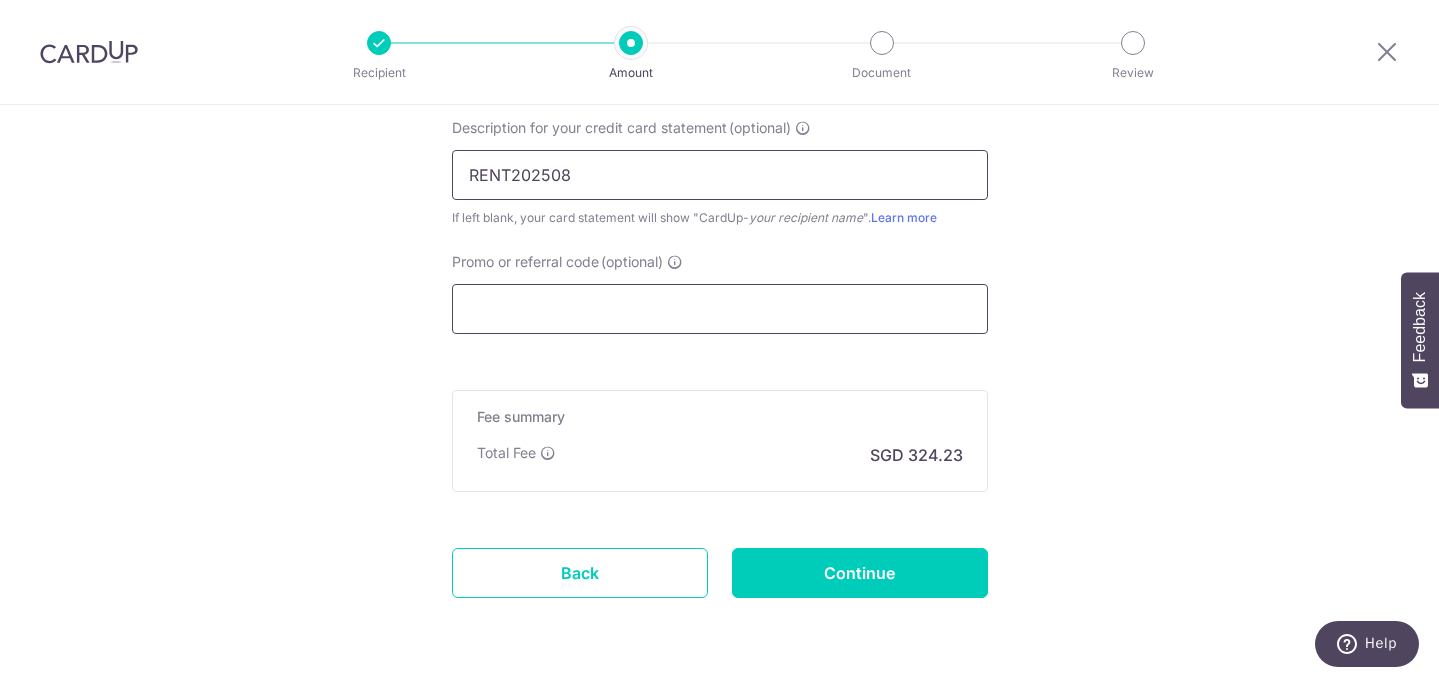 type on "RENT202508" 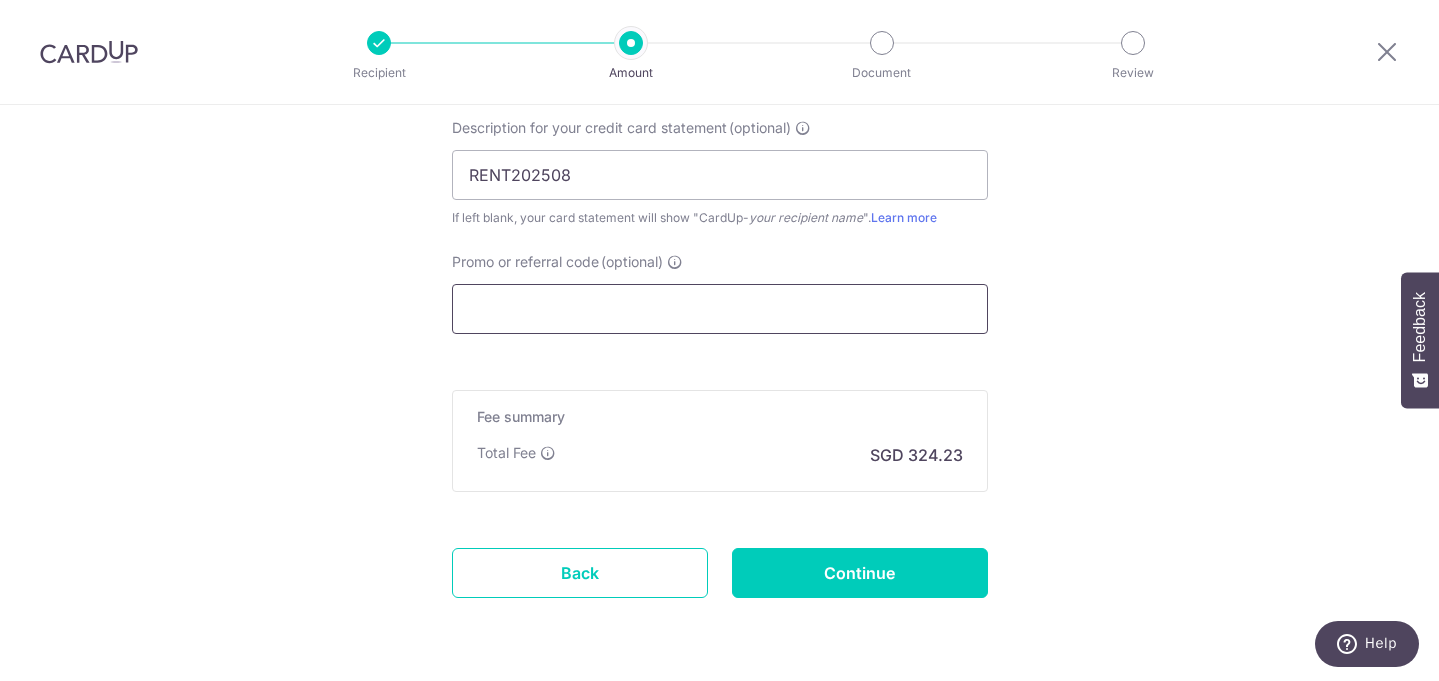 click on "Promo or referral code
(optional)" at bounding box center [720, 309] 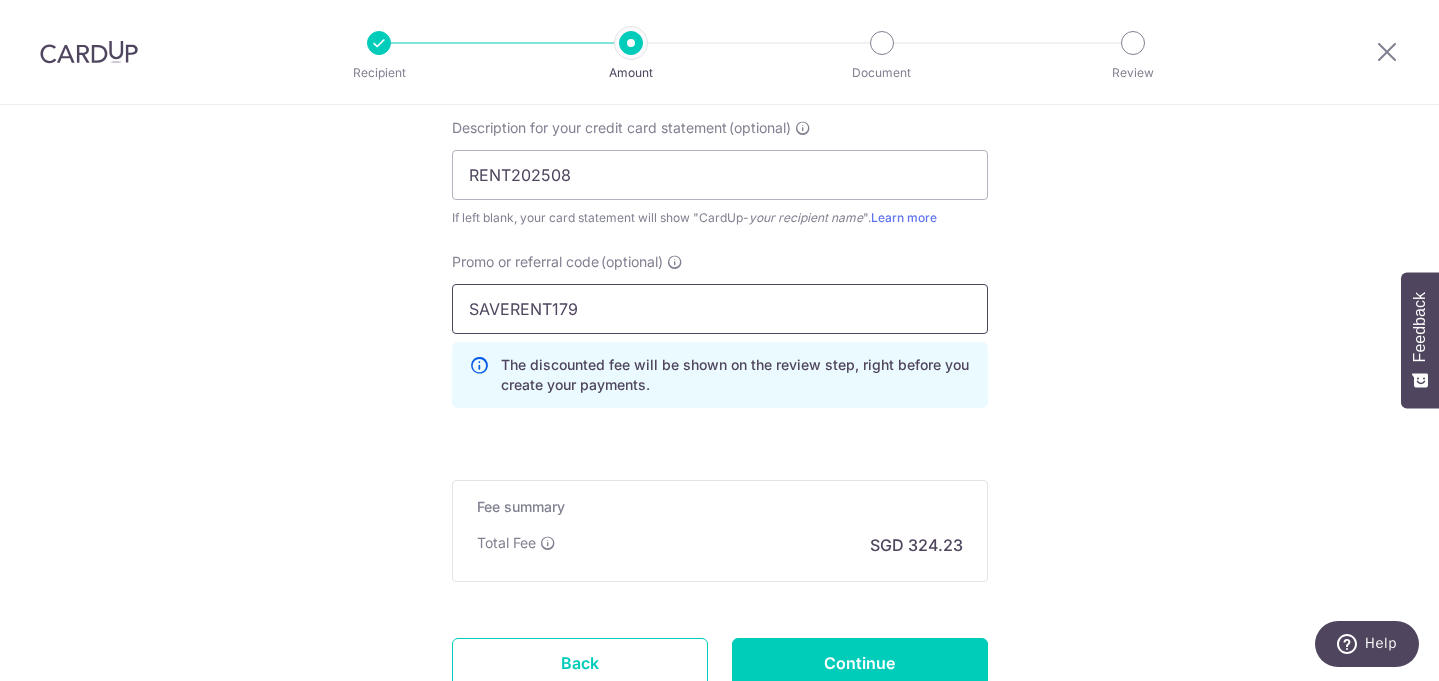 scroll, scrollTop: 1539, scrollLeft: 0, axis: vertical 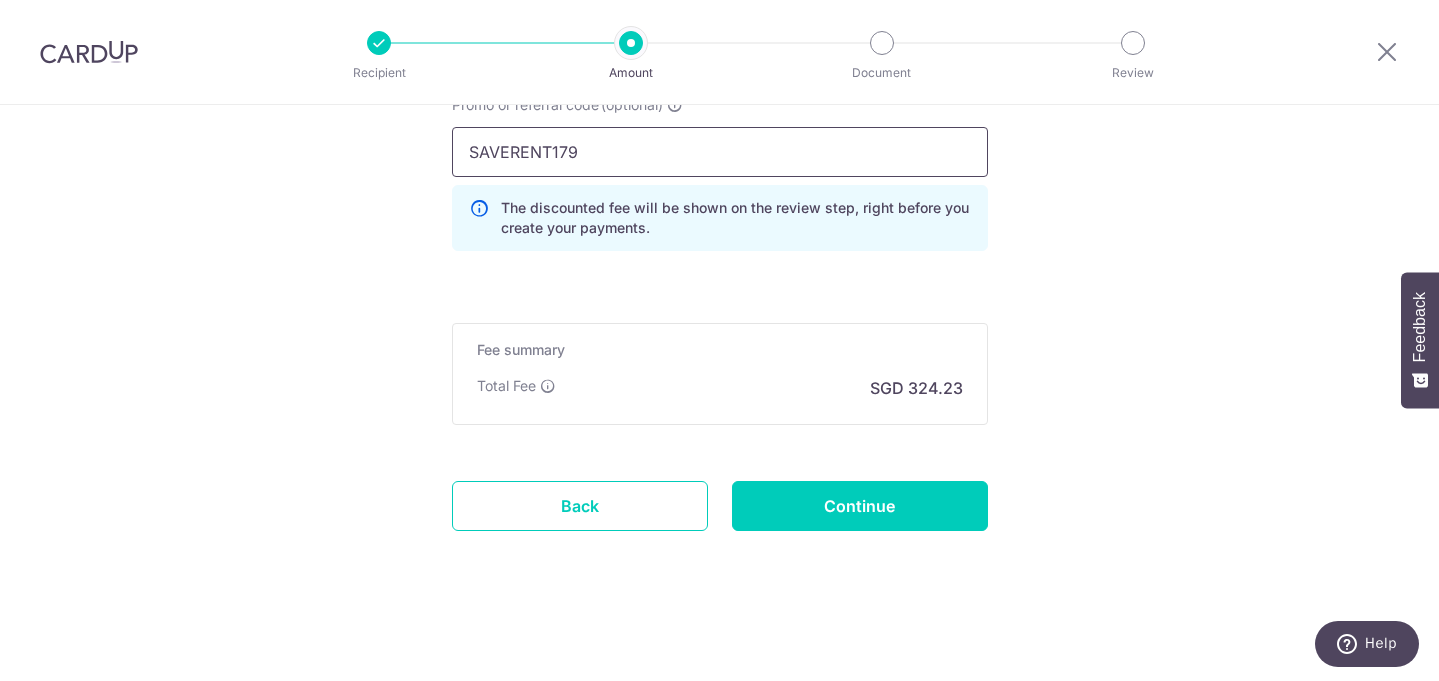 type on "SAVERENT179" 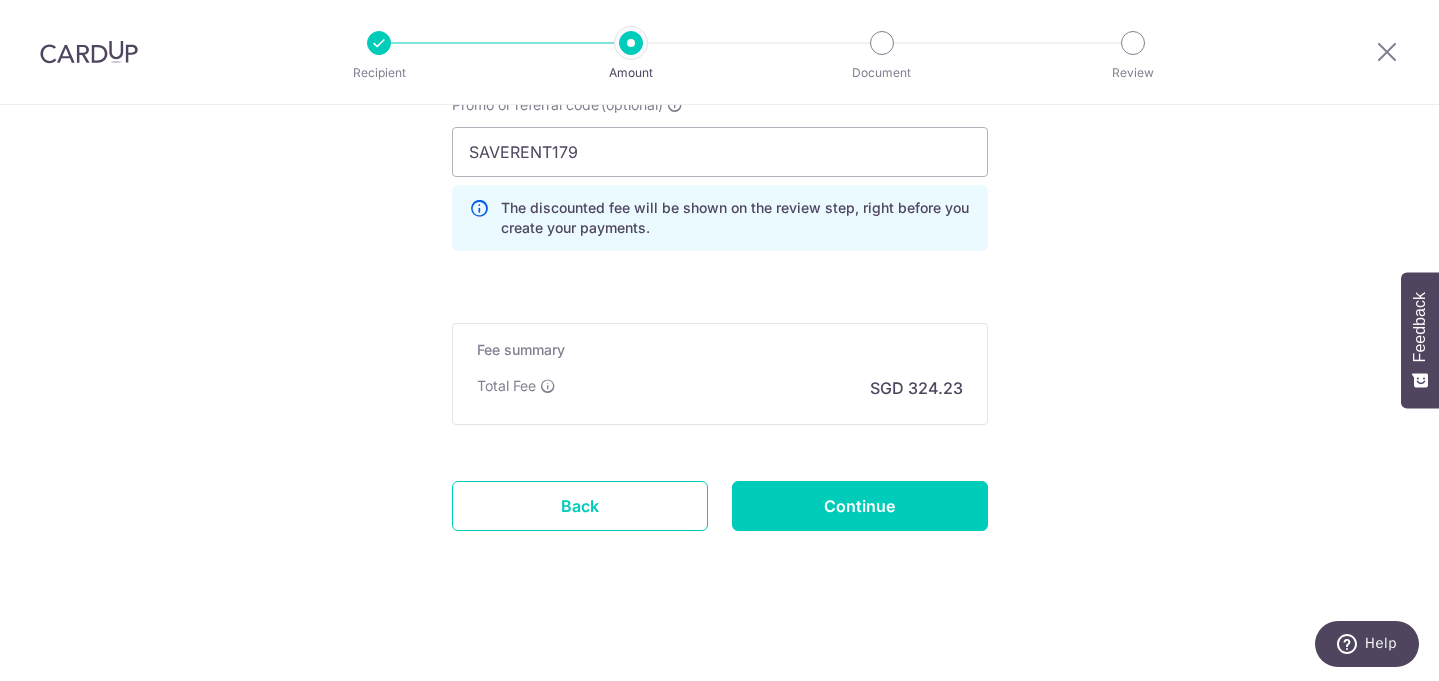 click on "Enter payment amount
SGD
12,470.47
12470.47
GST
(optional)
SGD
Select Card
**** 3218
Add credit card
Your Cards
**** 2168
**** 3218
Secure 256-bit SSL
Text" at bounding box center (720, -358) 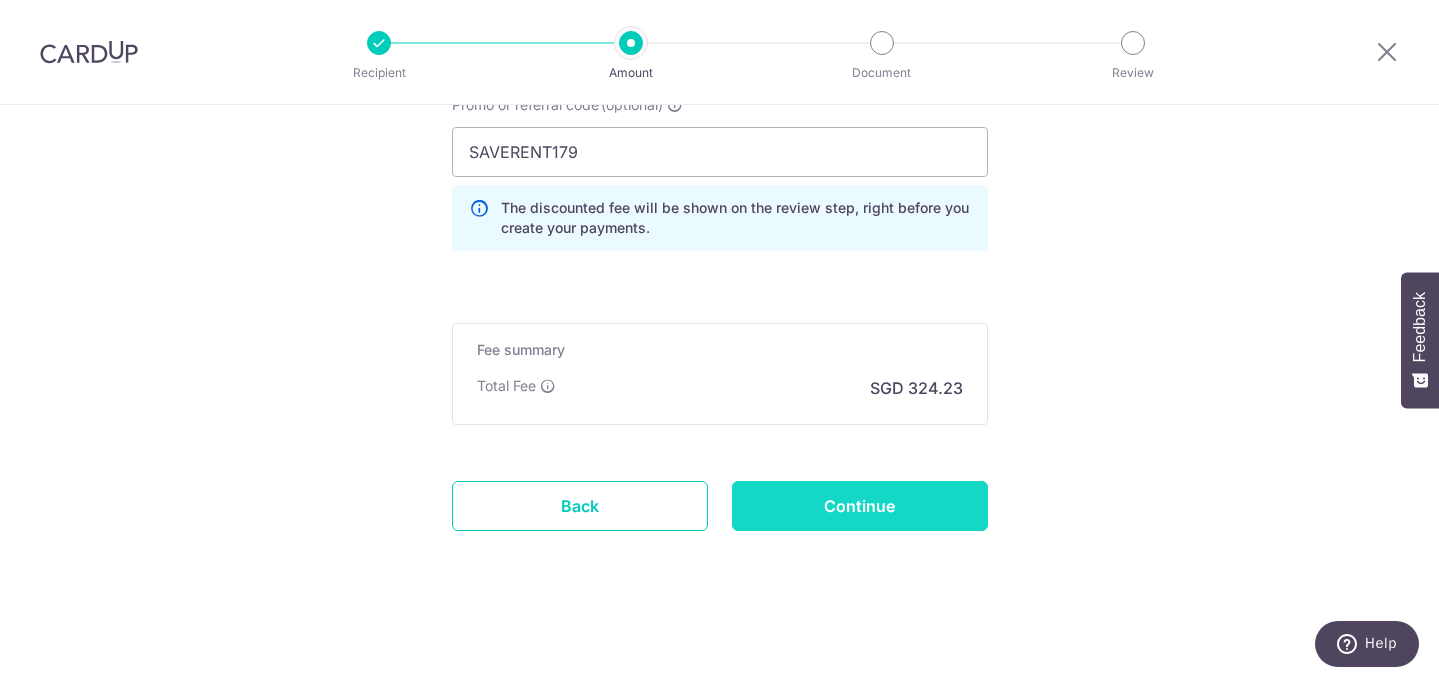 click on "Continue" at bounding box center (860, 506) 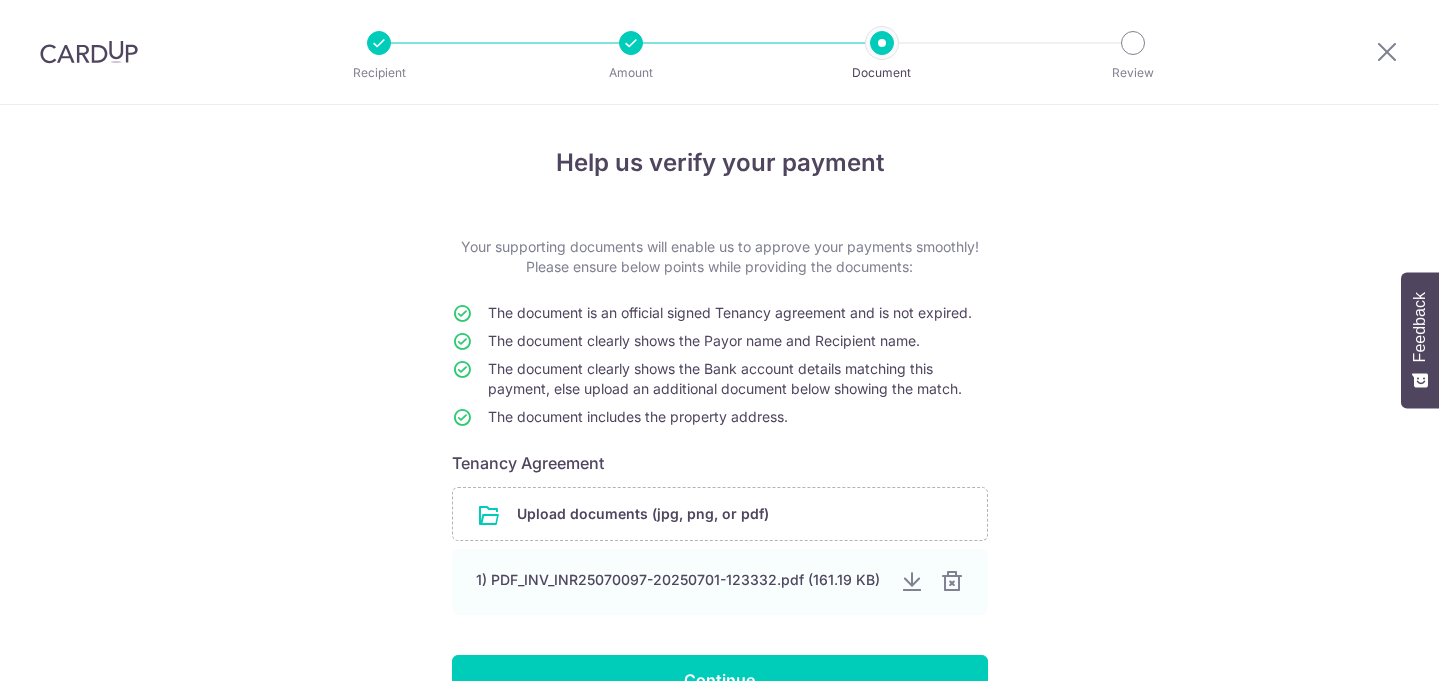 scroll, scrollTop: 0, scrollLeft: 0, axis: both 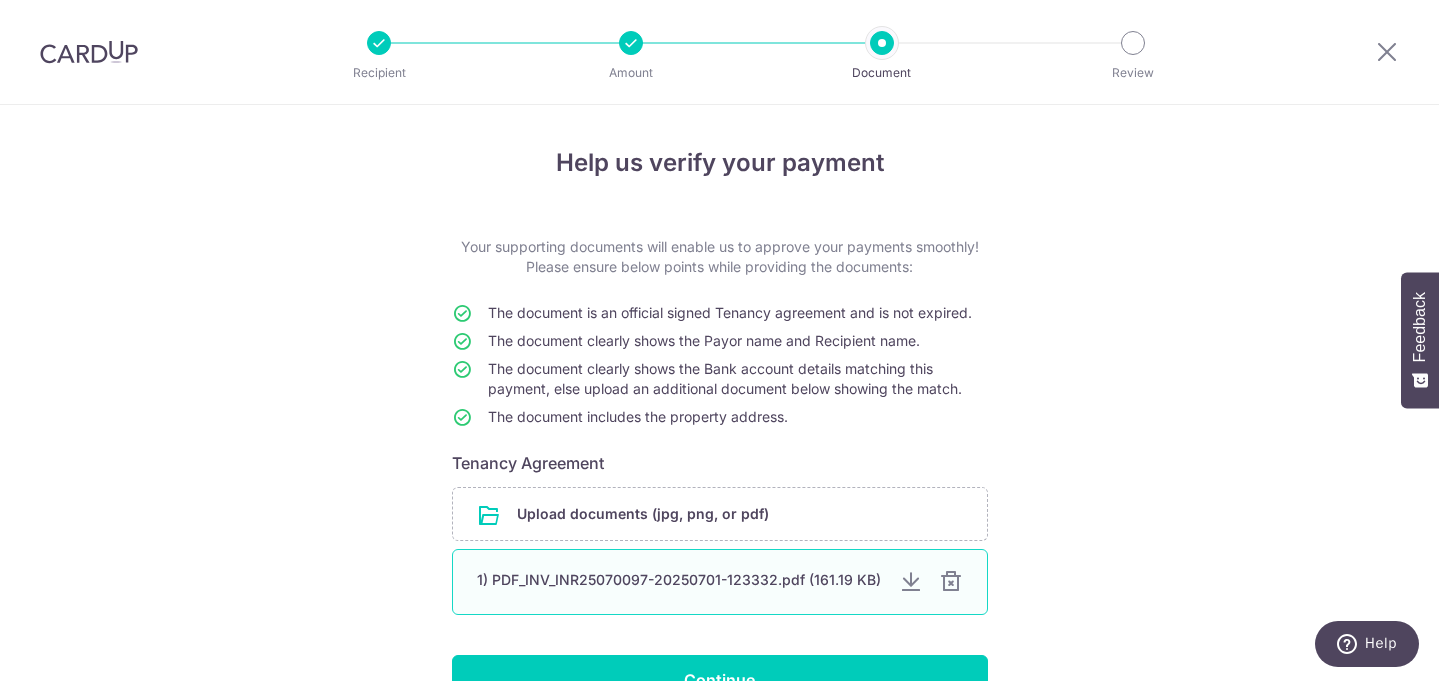 click at bounding box center [951, 582] 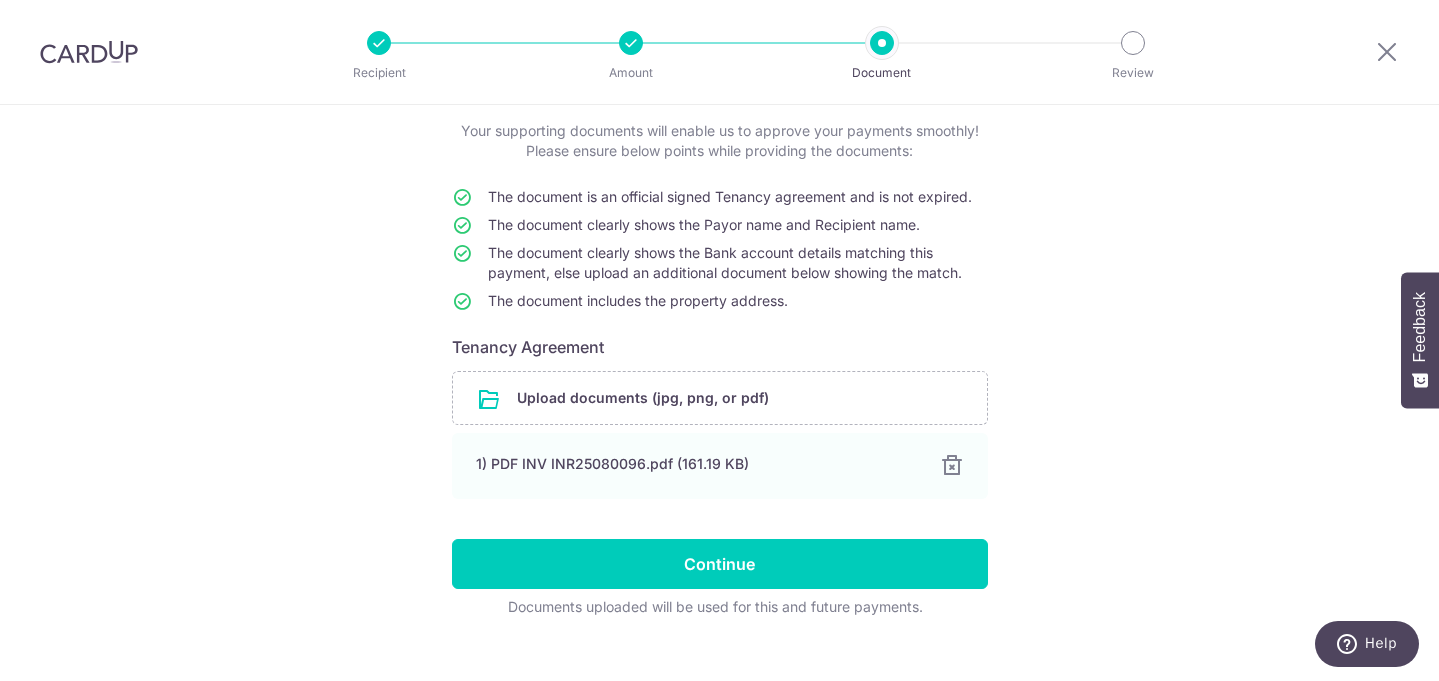 scroll, scrollTop: 146, scrollLeft: 0, axis: vertical 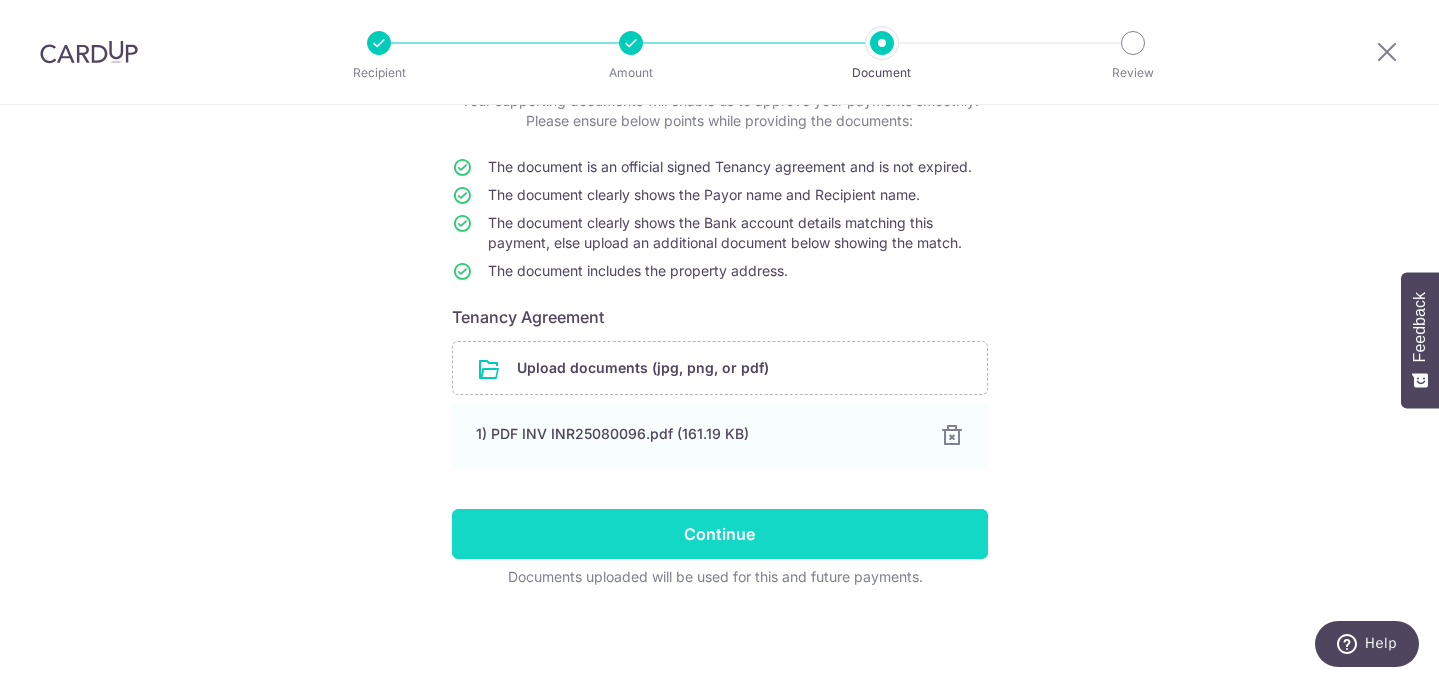 click on "Continue" at bounding box center (720, 534) 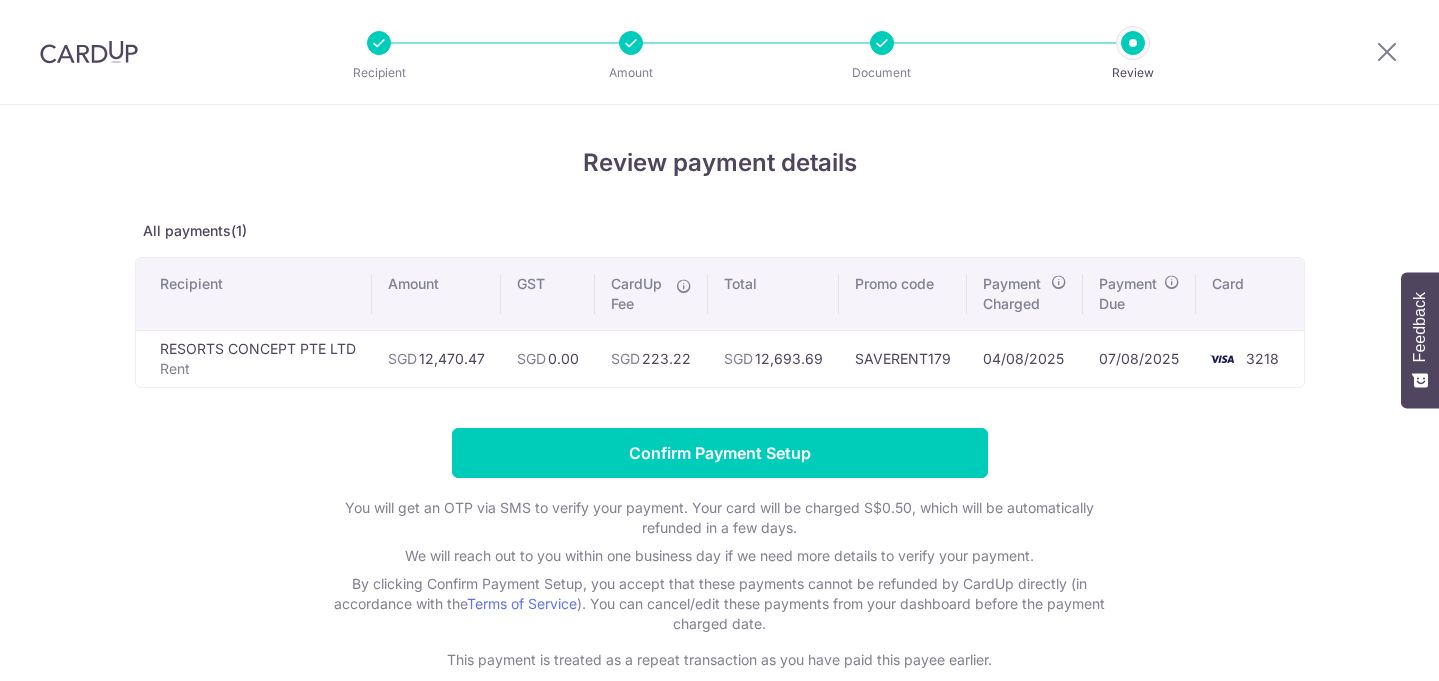 scroll, scrollTop: 0, scrollLeft: 0, axis: both 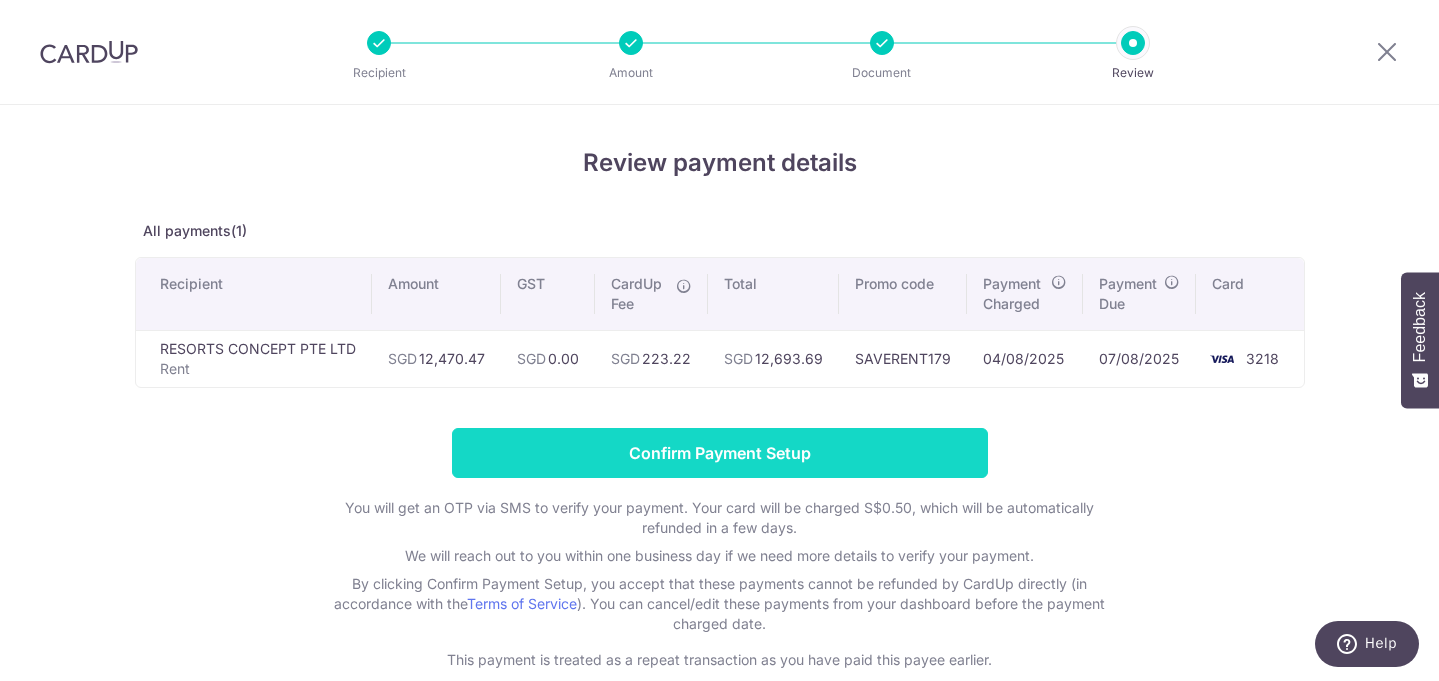 click on "Confirm Payment Setup" at bounding box center [720, 453] 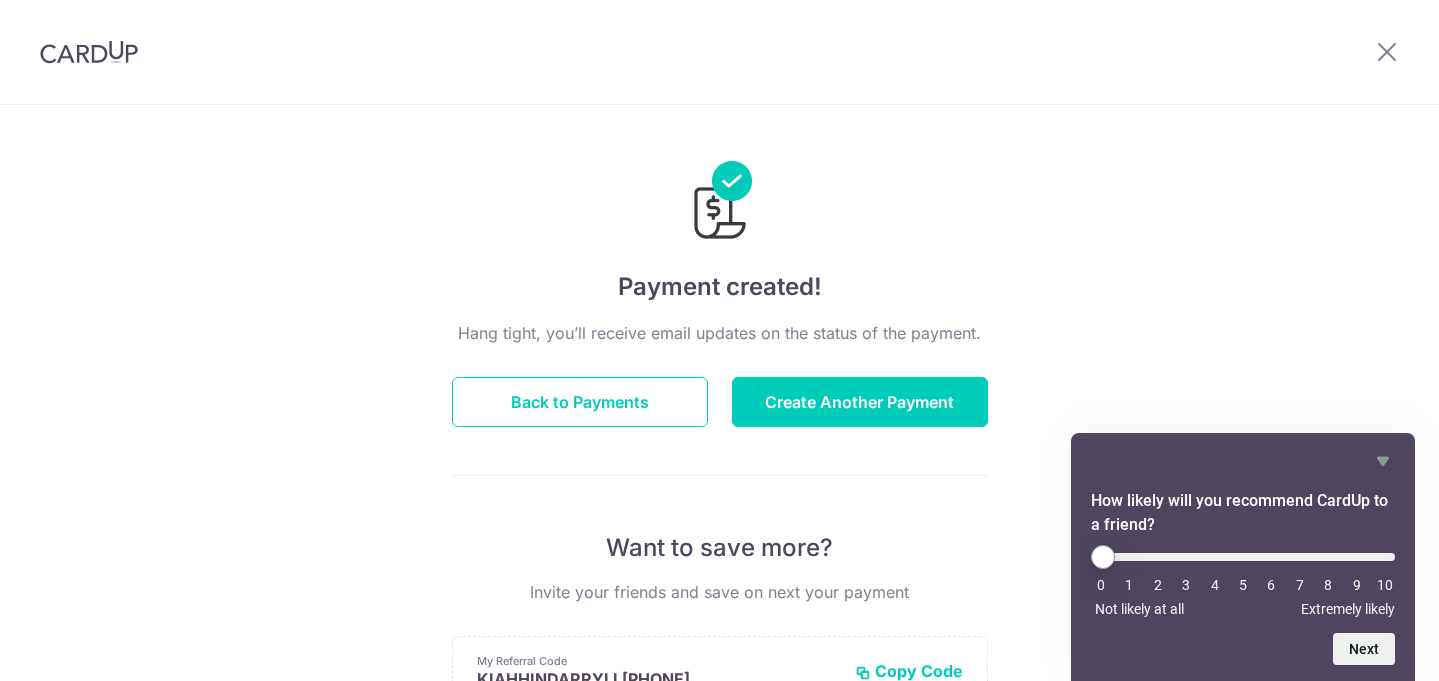 scroll, scrollTop: 0, scrollLeft: 0, axis: both 